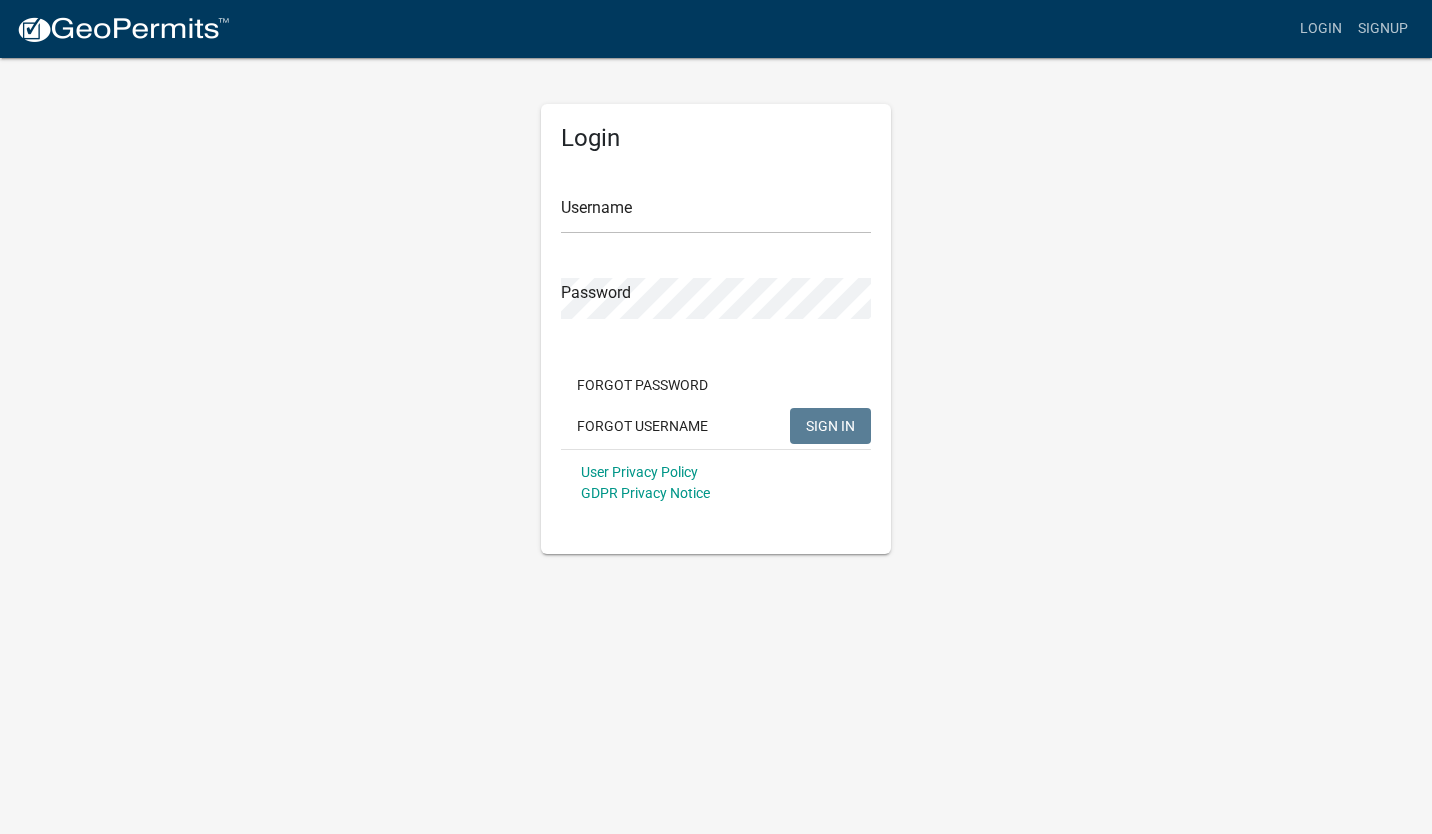scroll, scrollTop: 0, scrollLeft: 0, axis: both 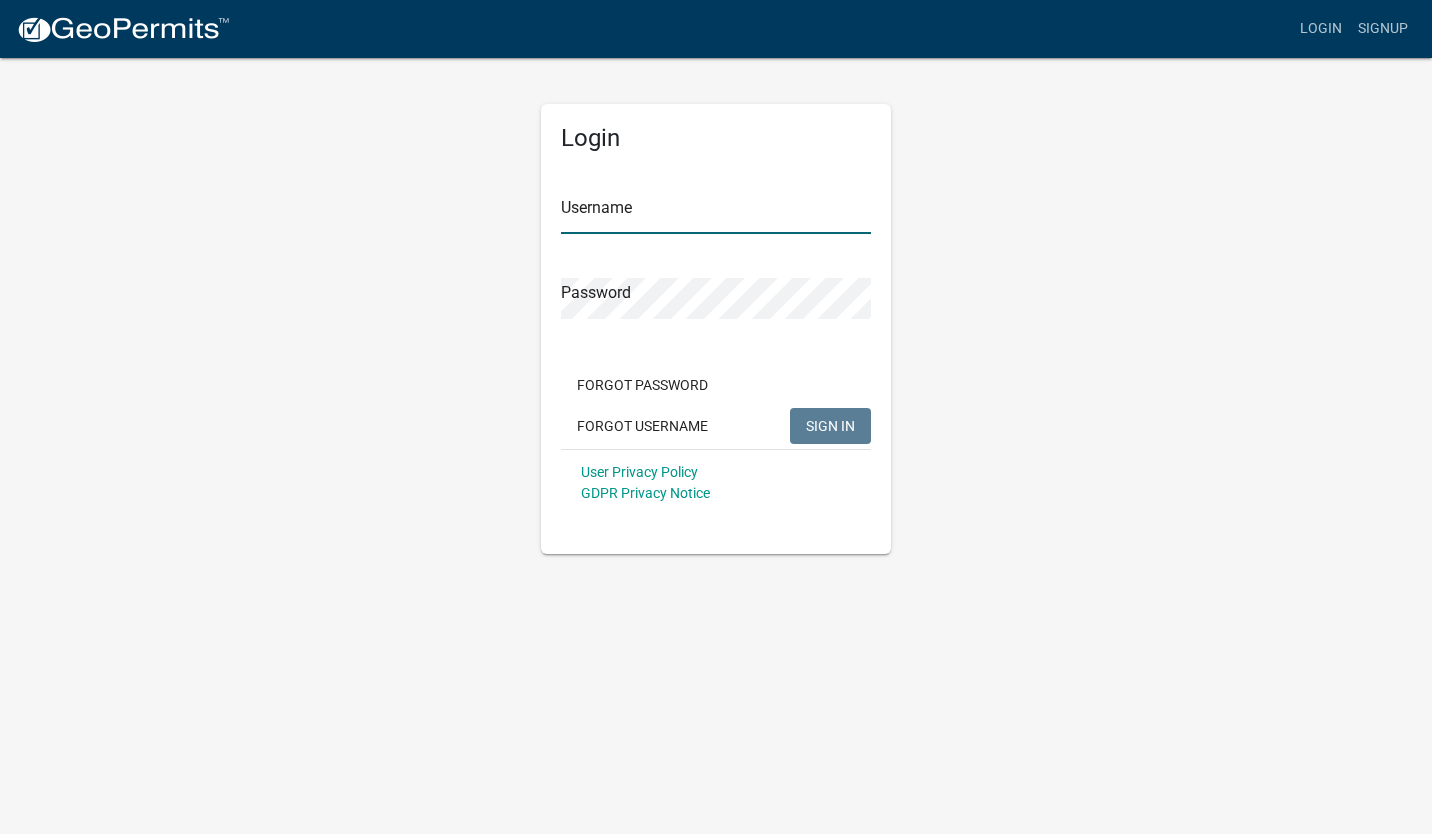 type on "[NAME]" 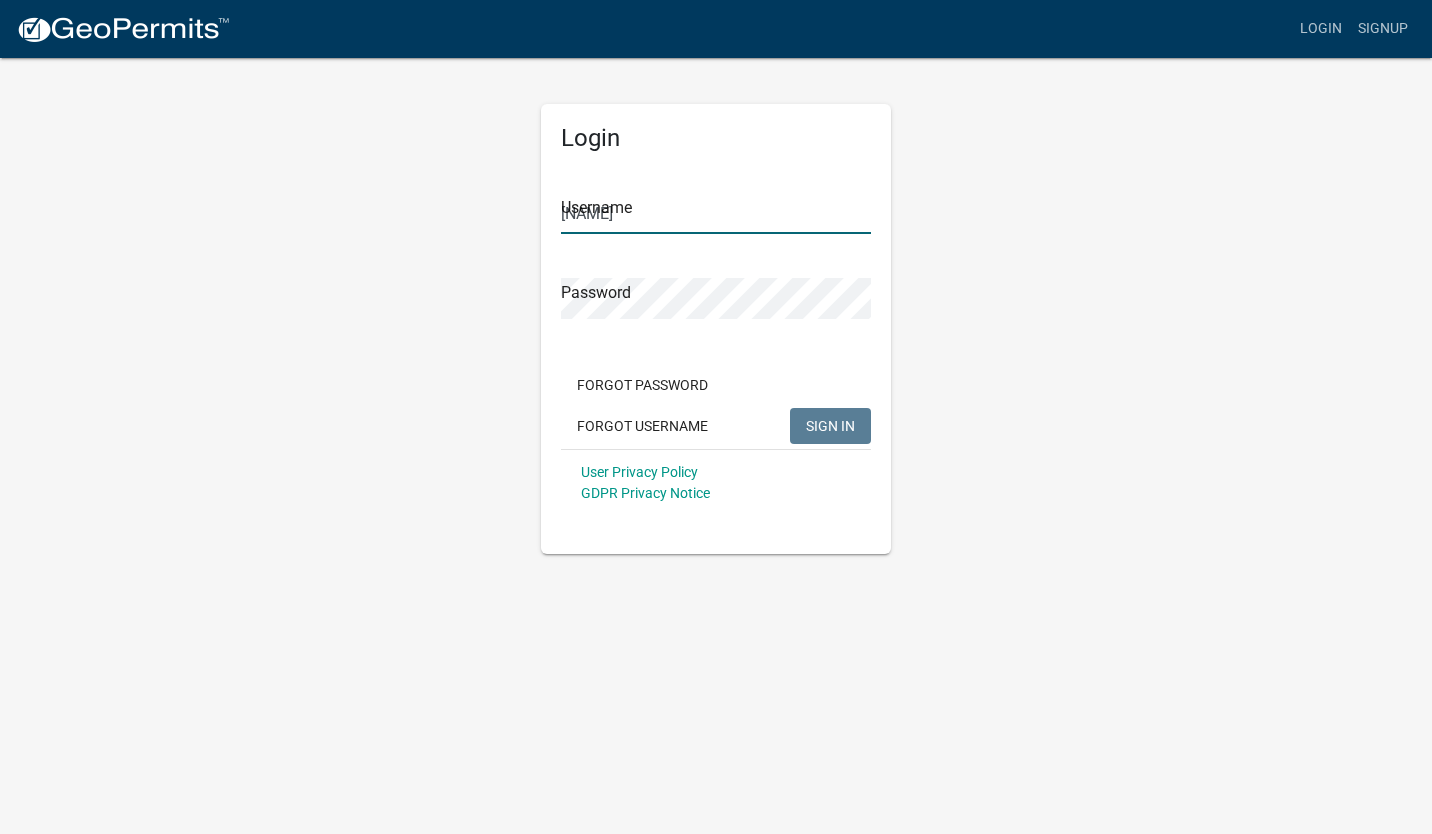 click on "[NAME]" at bounding box center [716, 213] 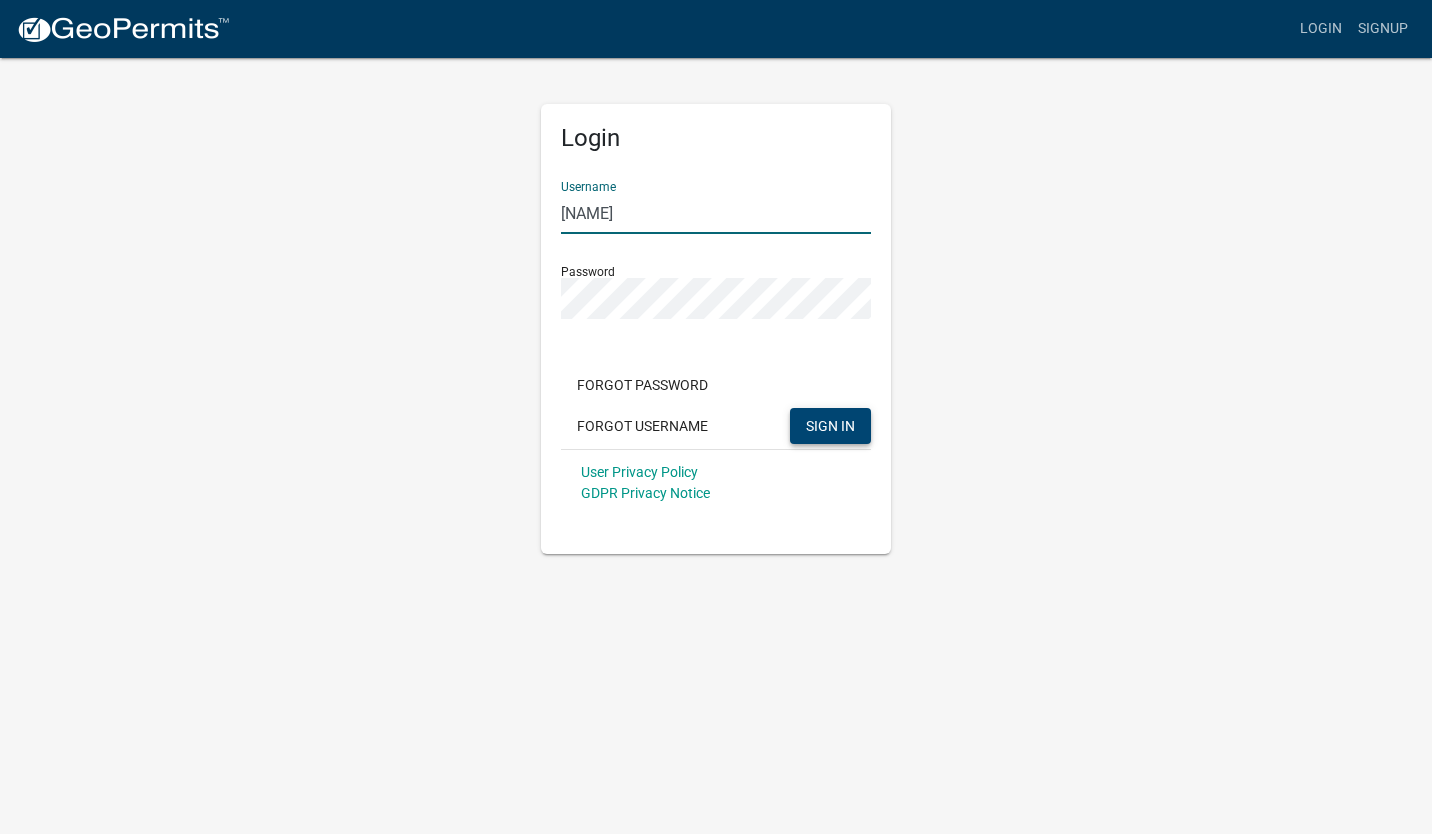 click on "SIGN IN" 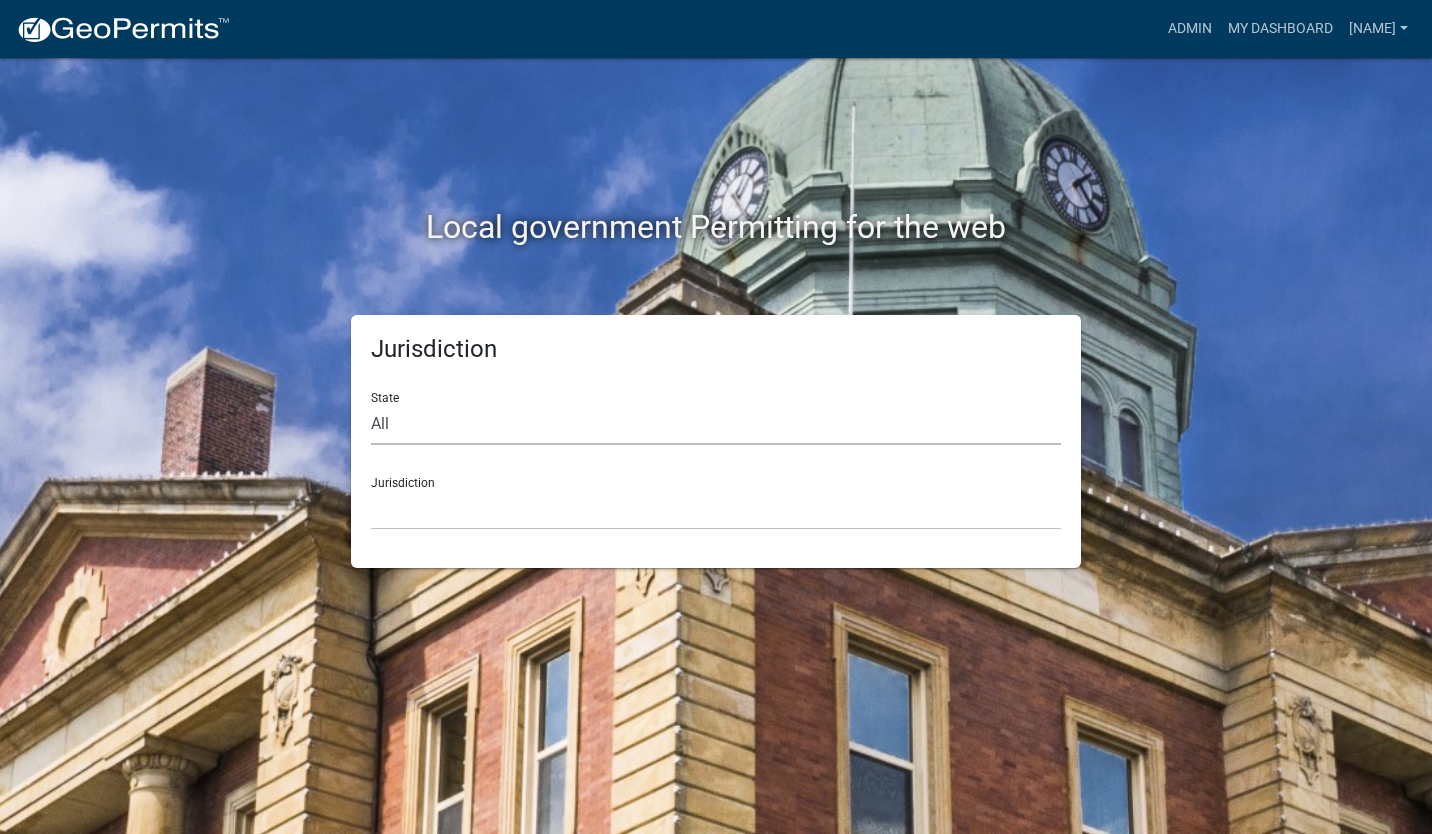 click on "All  Colorado   Georgia   Indiana   Iowa   Kansas   Minnesota   Ohio   South Carolina   Wisconsin" 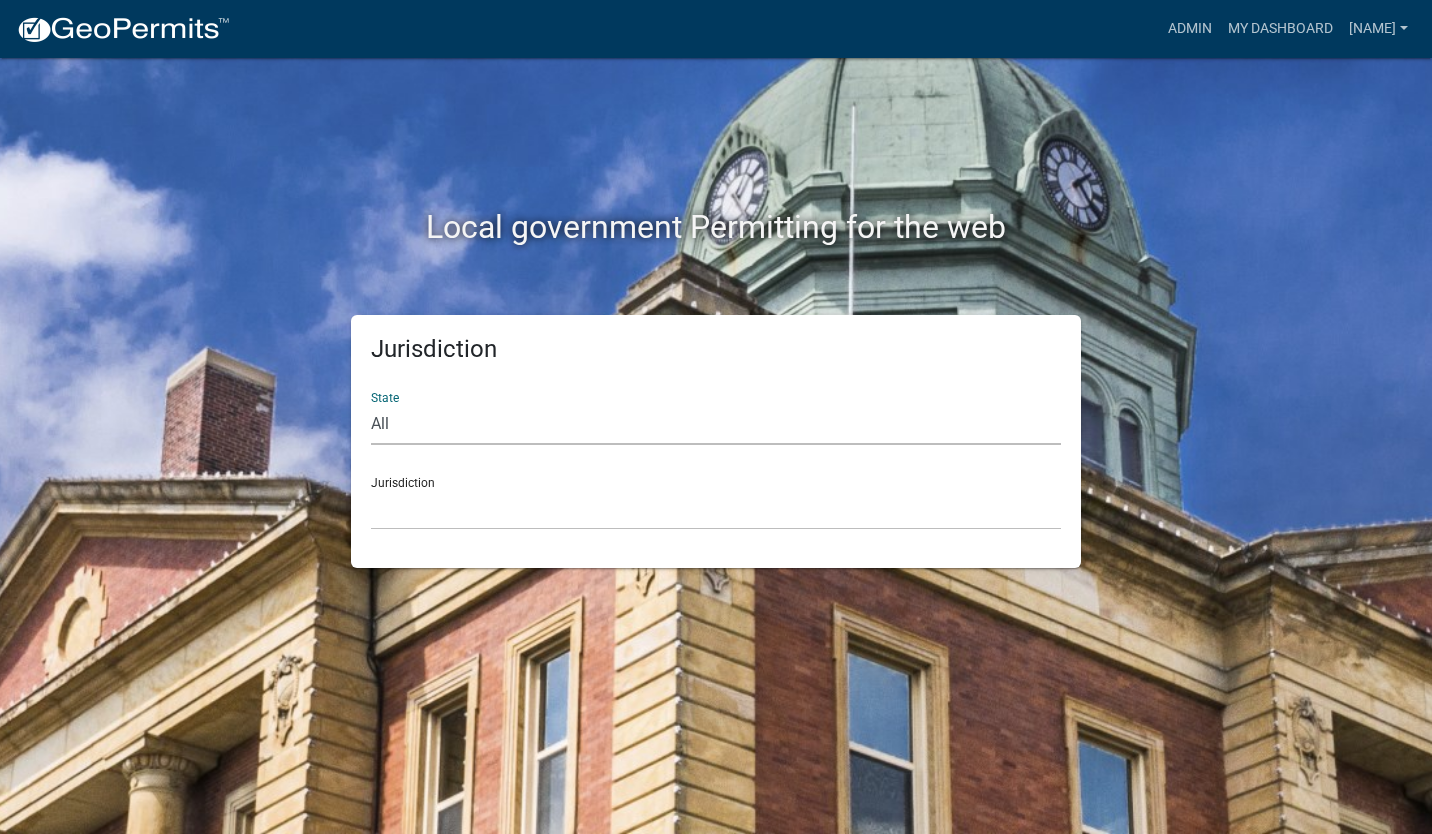 select on "Minnesota" 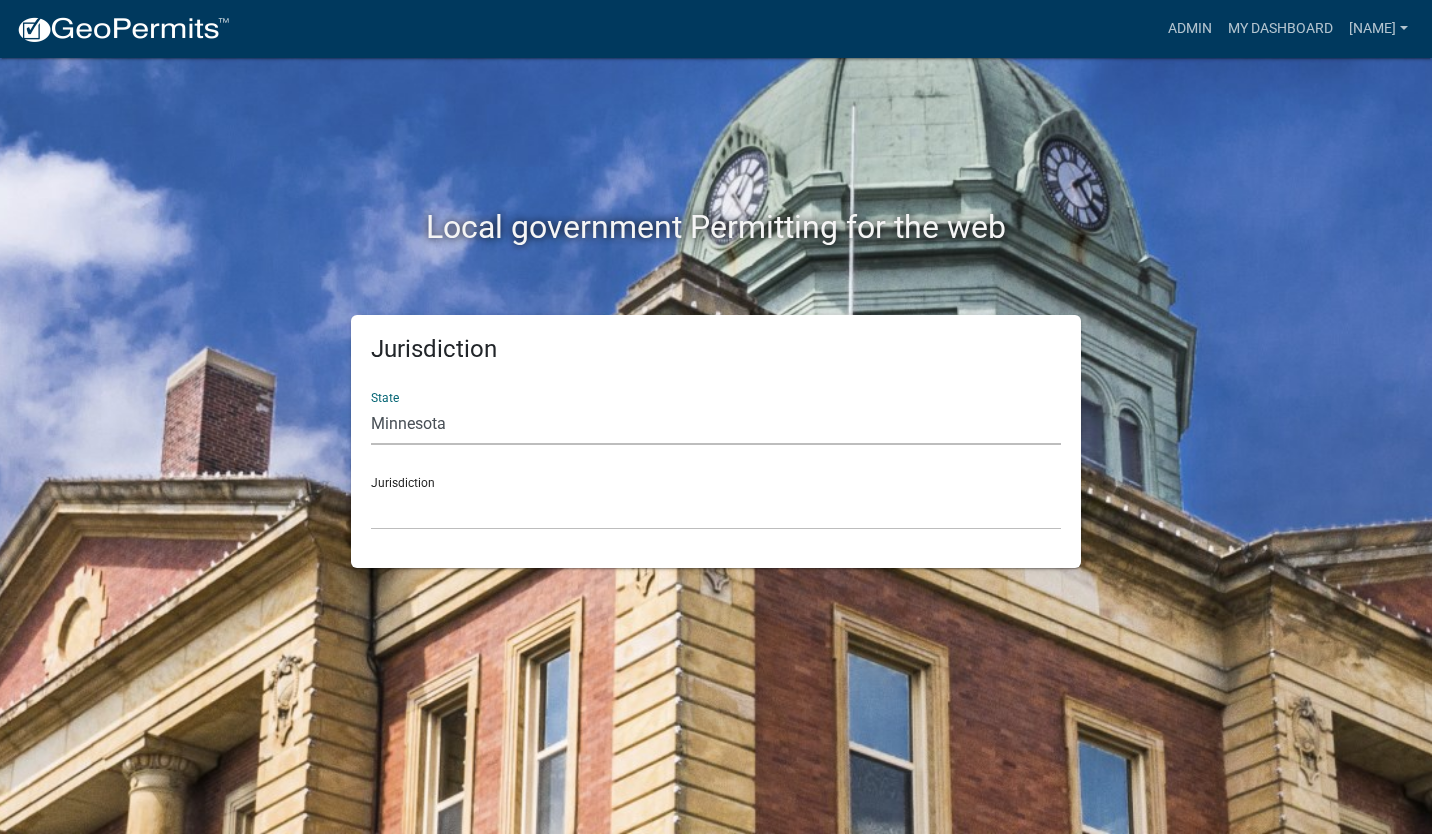 click on "All  Colorado   Georgia   Indiana   Iowa   Kansas   Minnesota   Ohio   South Carolina   Wisconsin" 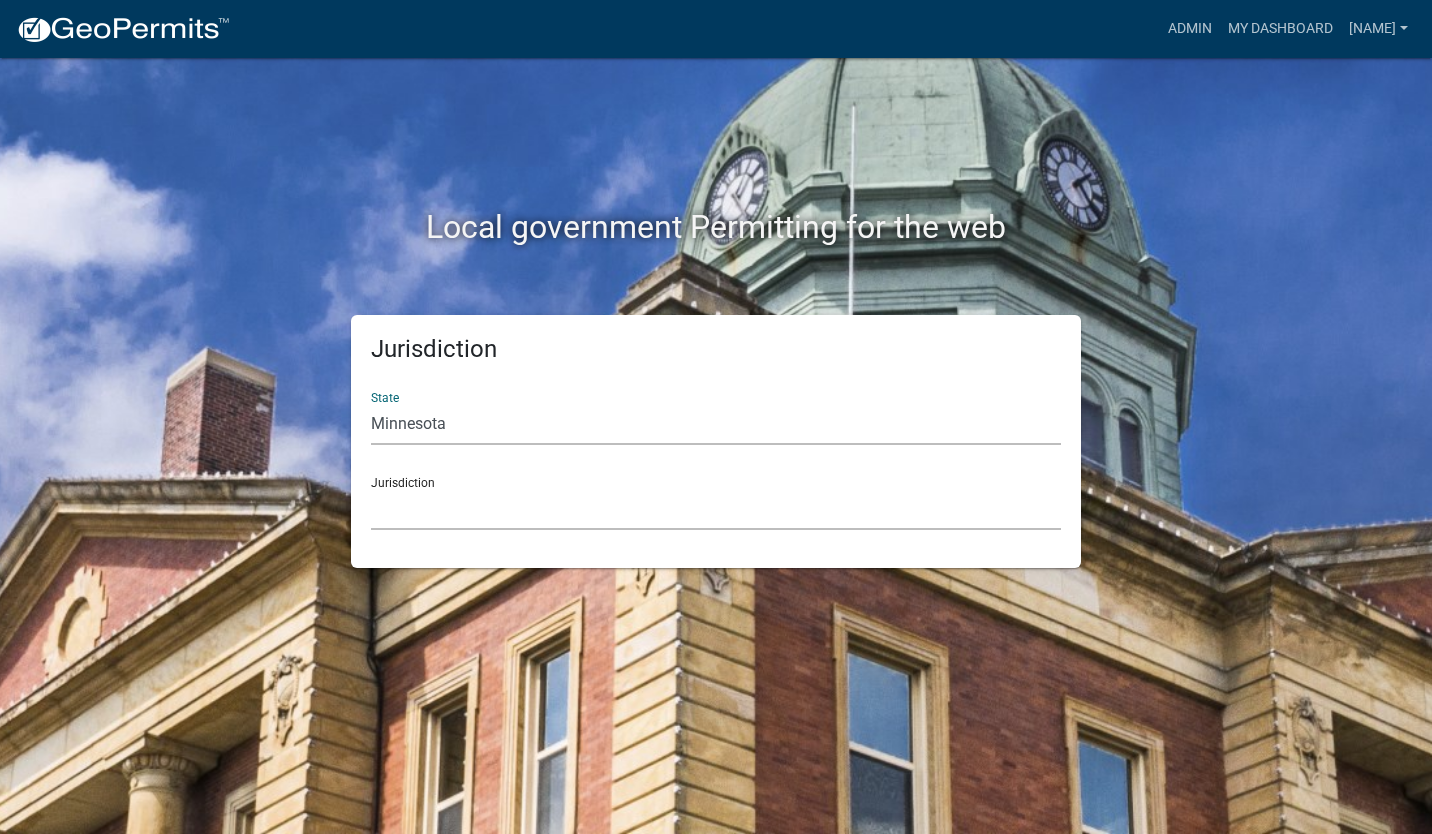 click on "Becker County, Minnesota Benton County, Minnesota Carlton County, Minnesota City of La Crescent, Minnesota City of Luverne, Minnesota City of New Ulm, Minnesota Freeborn County, Minnesota Houston County, Minnesota Isanti County, Minnesota Le Sueur County, Minnesota Mower County, Minnesota Murray County, Minnesota Otter Tail County, Minnesota Pine County, Minnesota Rice County, Minnesota Wabasha County, Minnesota Waseca County, Minnesota" 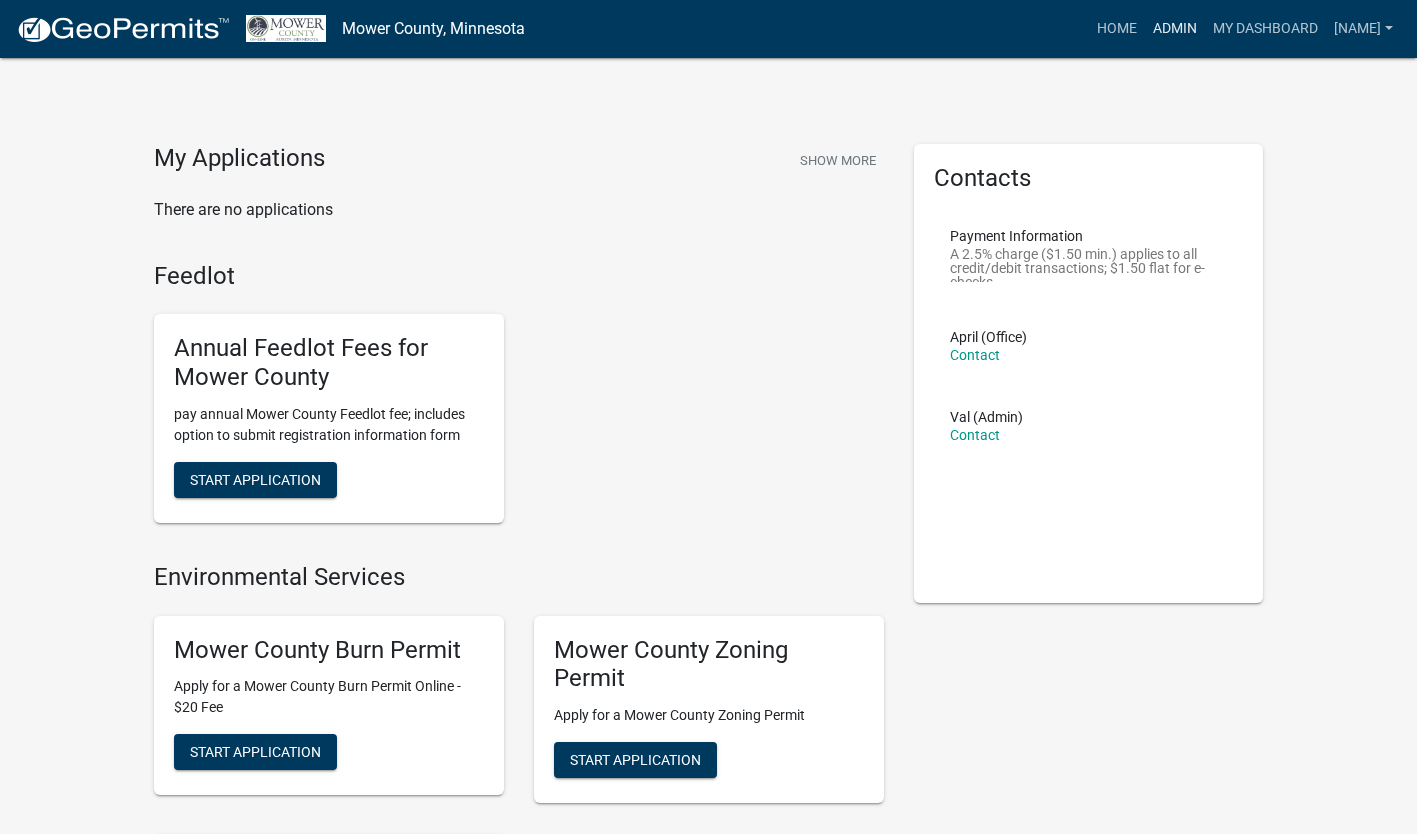 click on "Admin" at bounding box center [1175, 29] 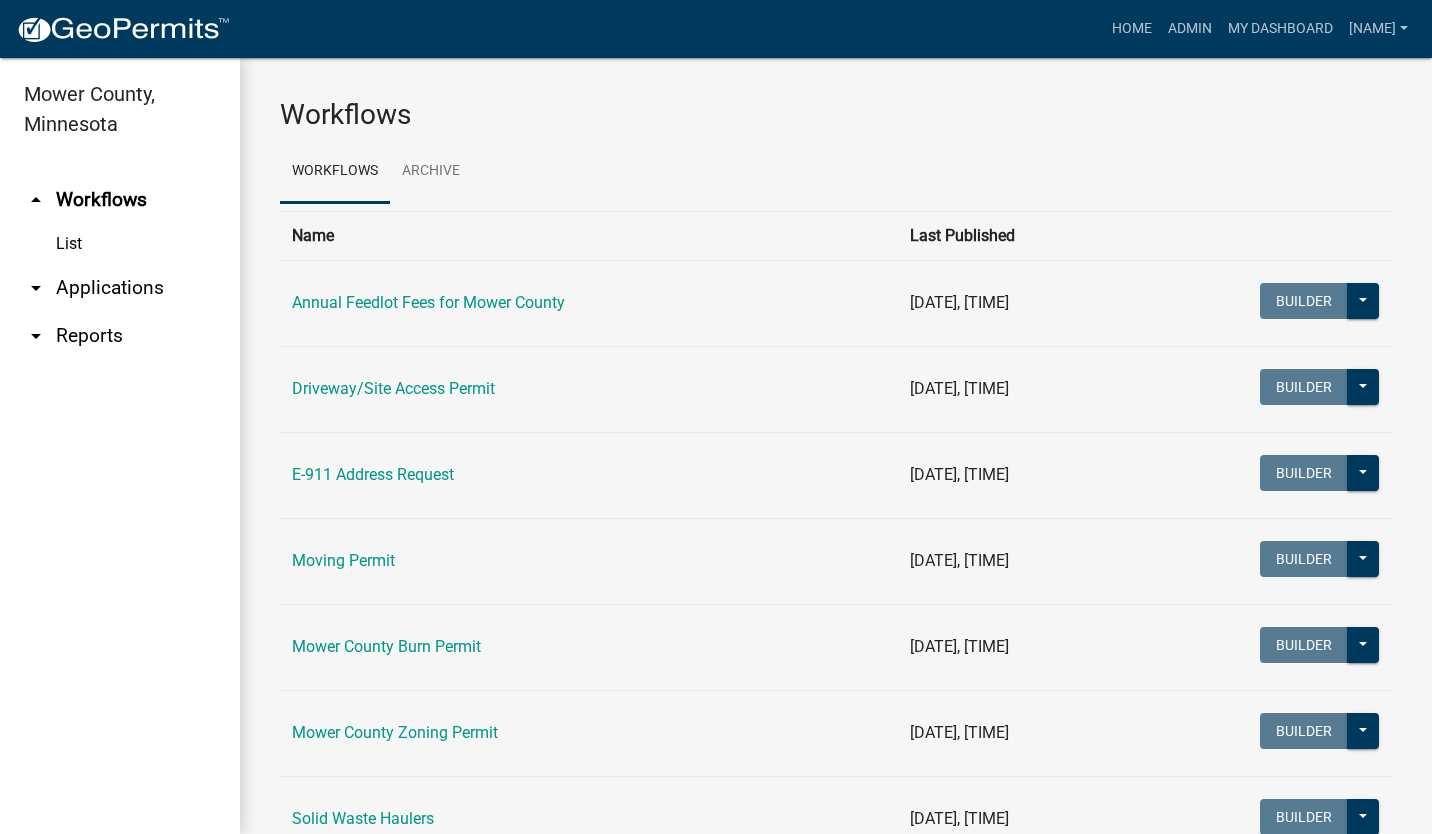 click on "arrow_drop_down   Applications" at bounding box center (120, 288) 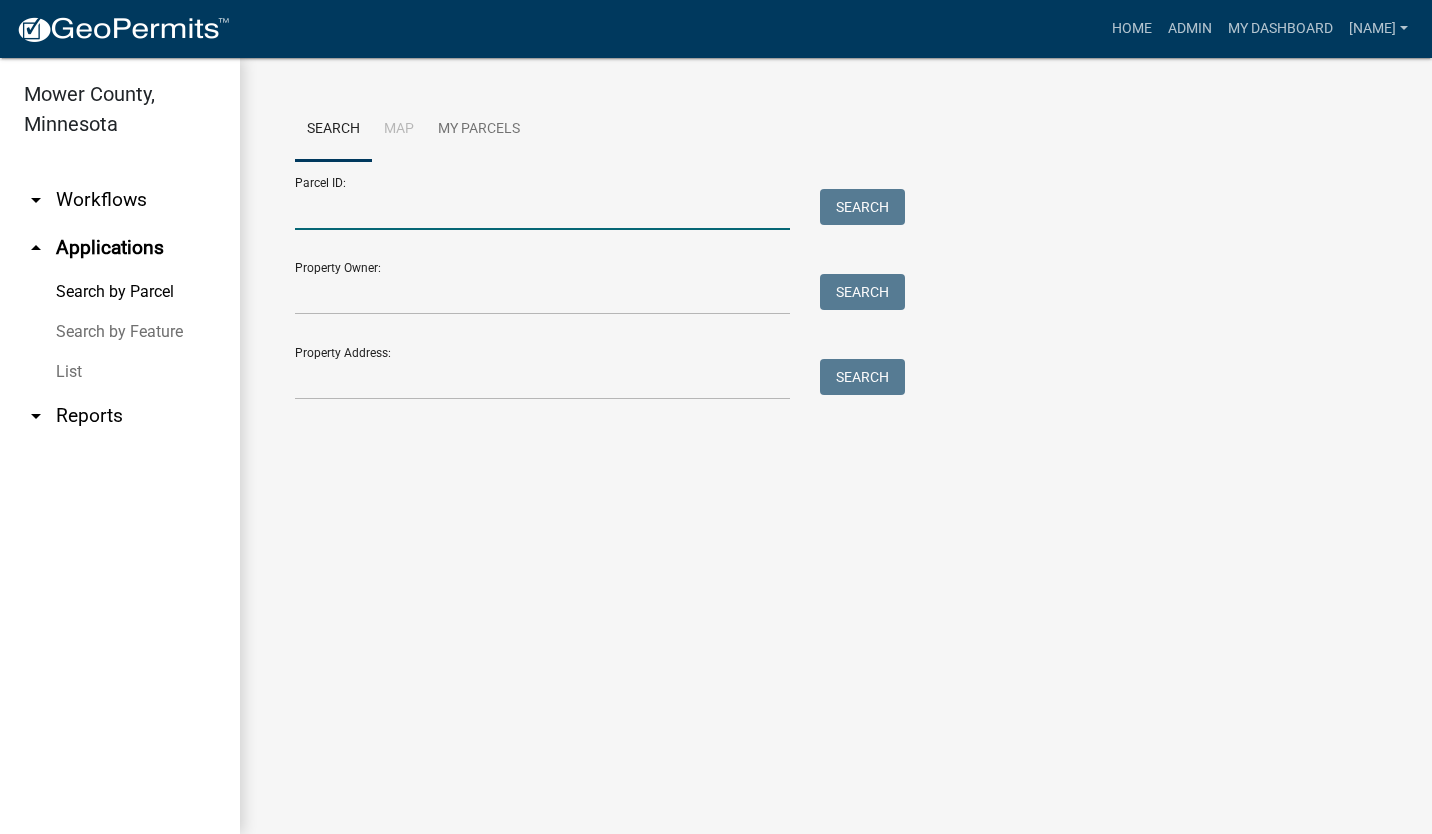 click on "Parcel ID:" at bounding box center [542, 209] 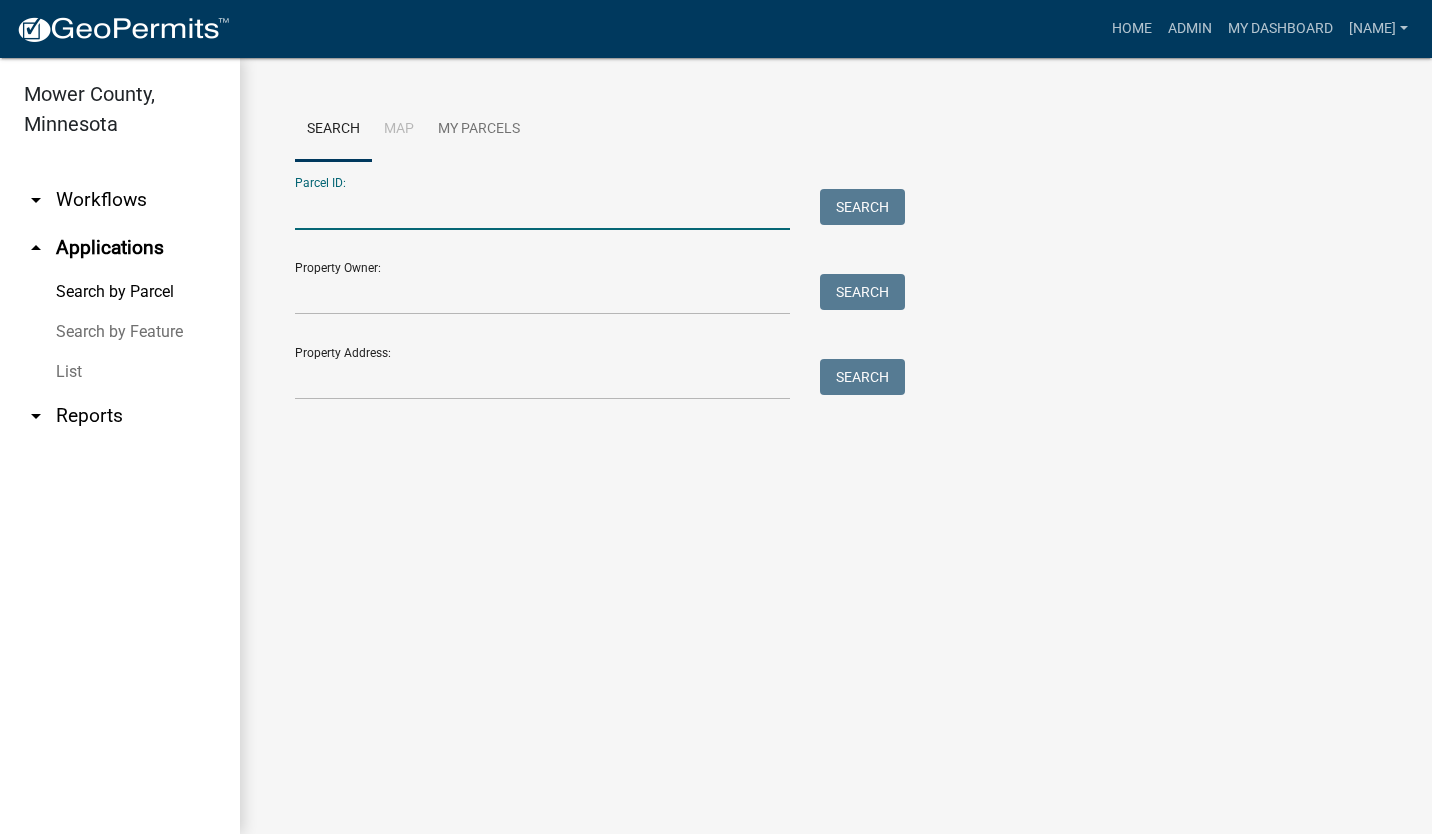 click on "Parcel ID:" at bounding box center (542, 209) 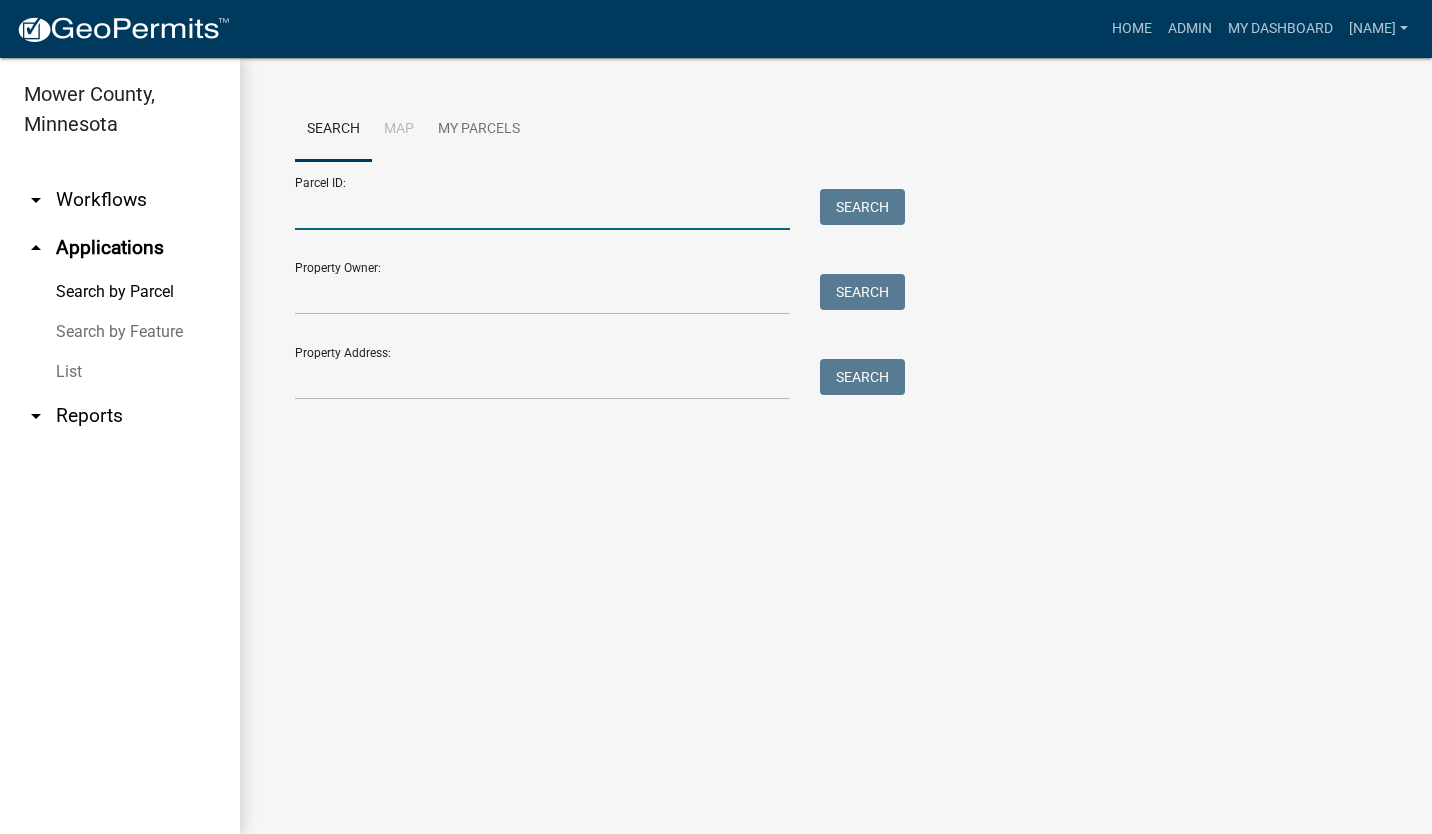 click on "Parcel ID:" at bounding box center (542, 209) 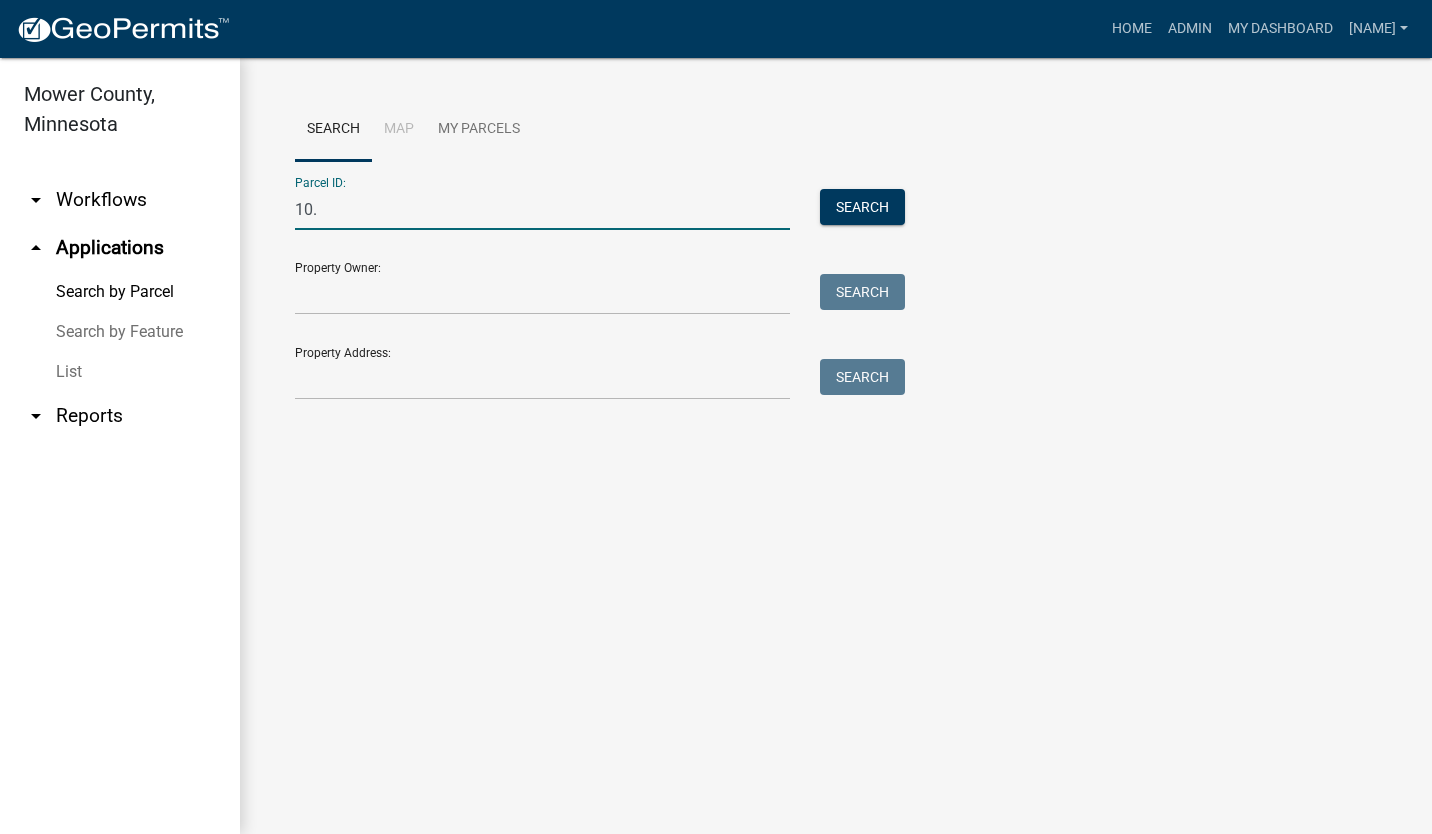 click on "10." at bounding box center (542, 209) 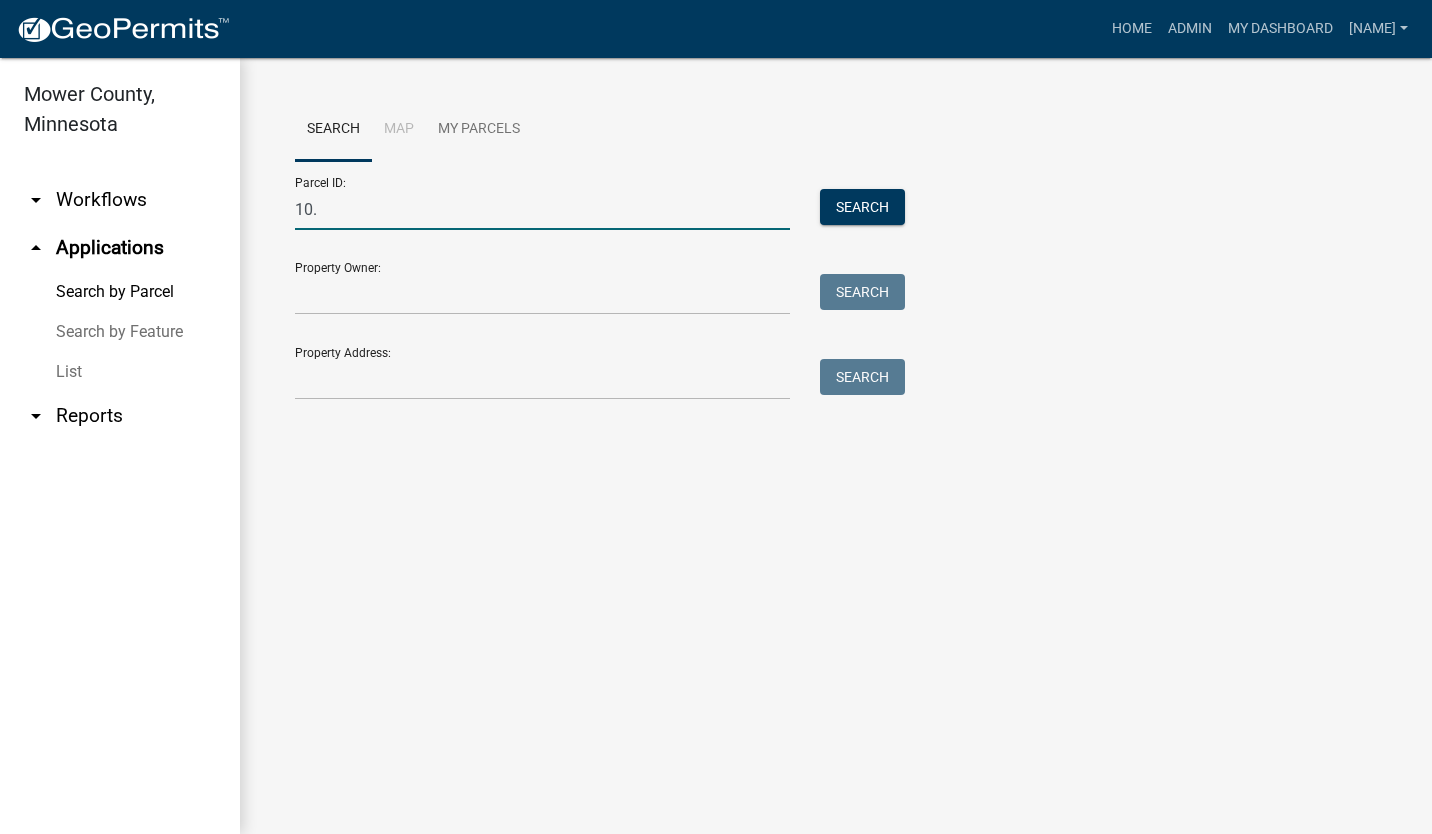 click on "10." at bounding box center [542, 209] 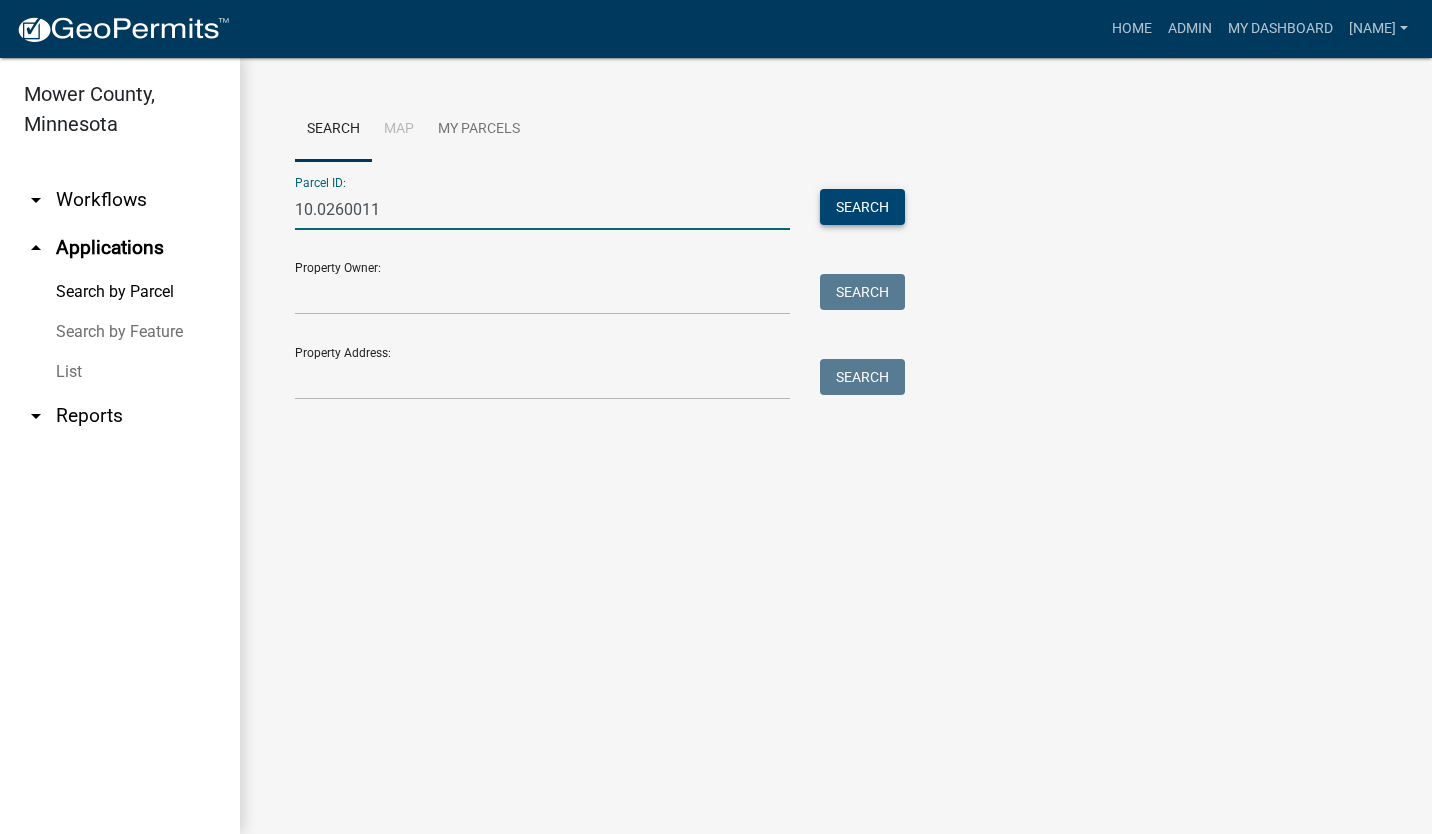 click on "Search" at bounding box center (862, 207) 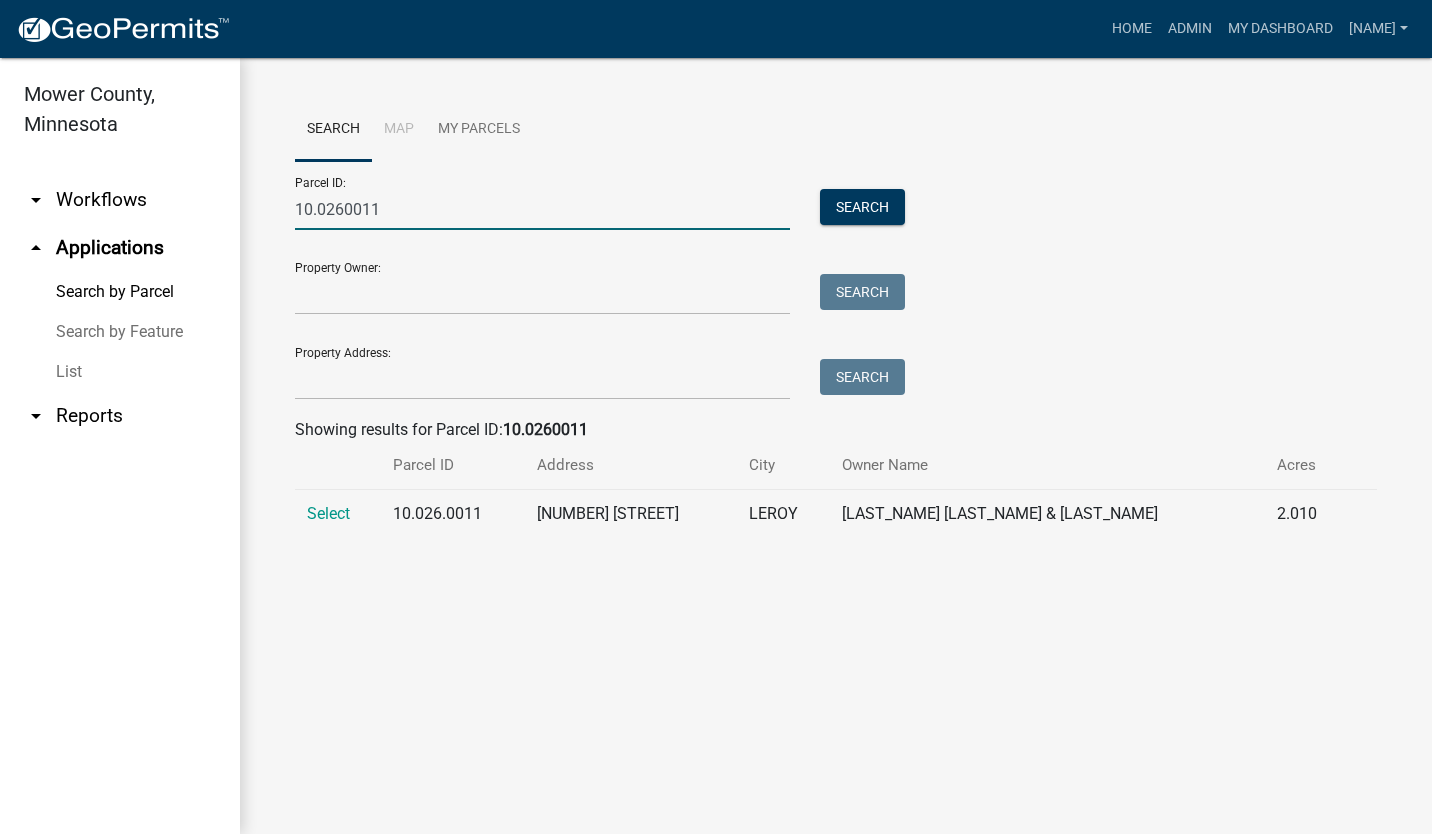 click on "10.0260011" at bounding box center [542, 209] 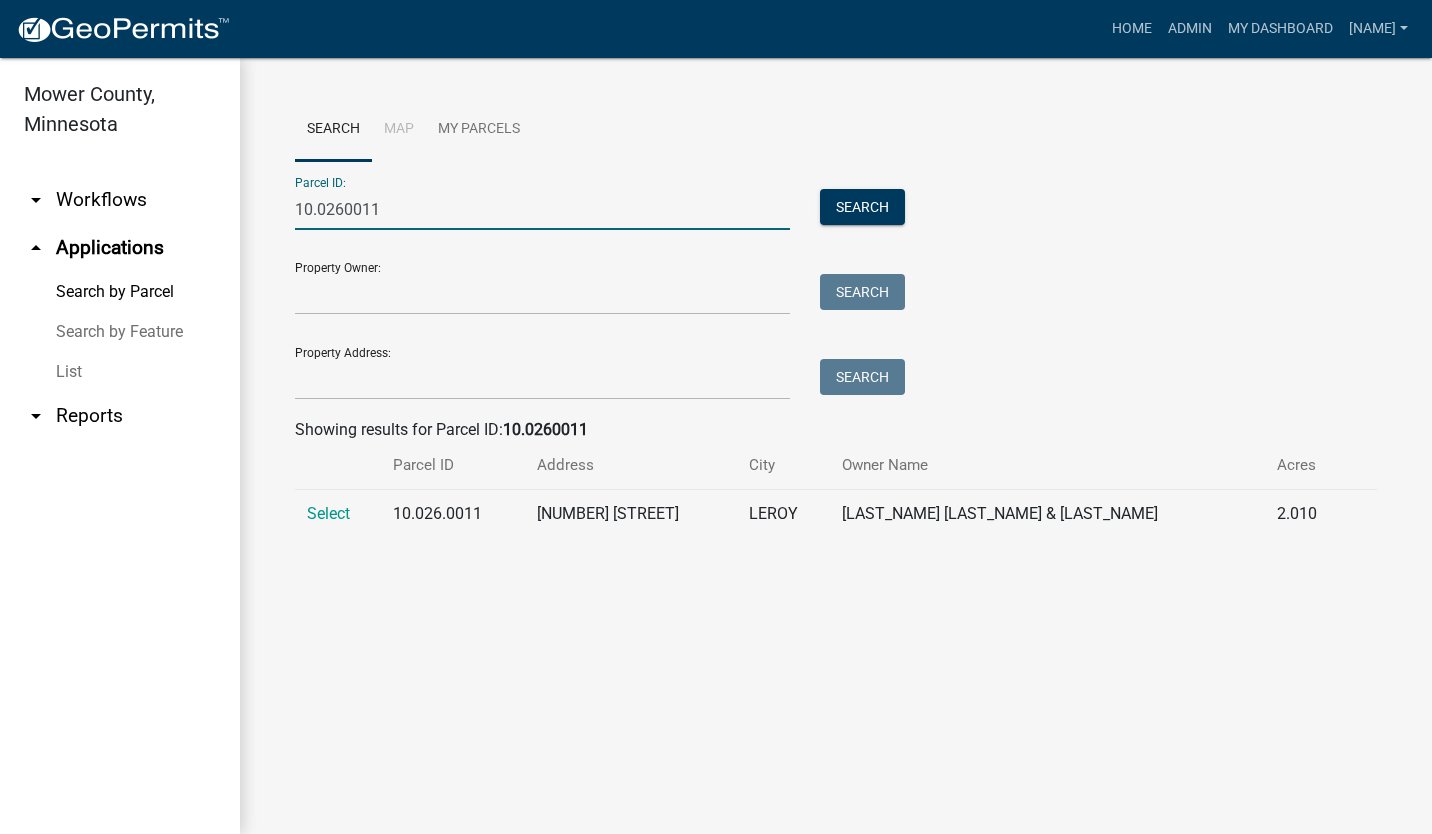 click on "10.0260011" at bounding box center [542, 209] 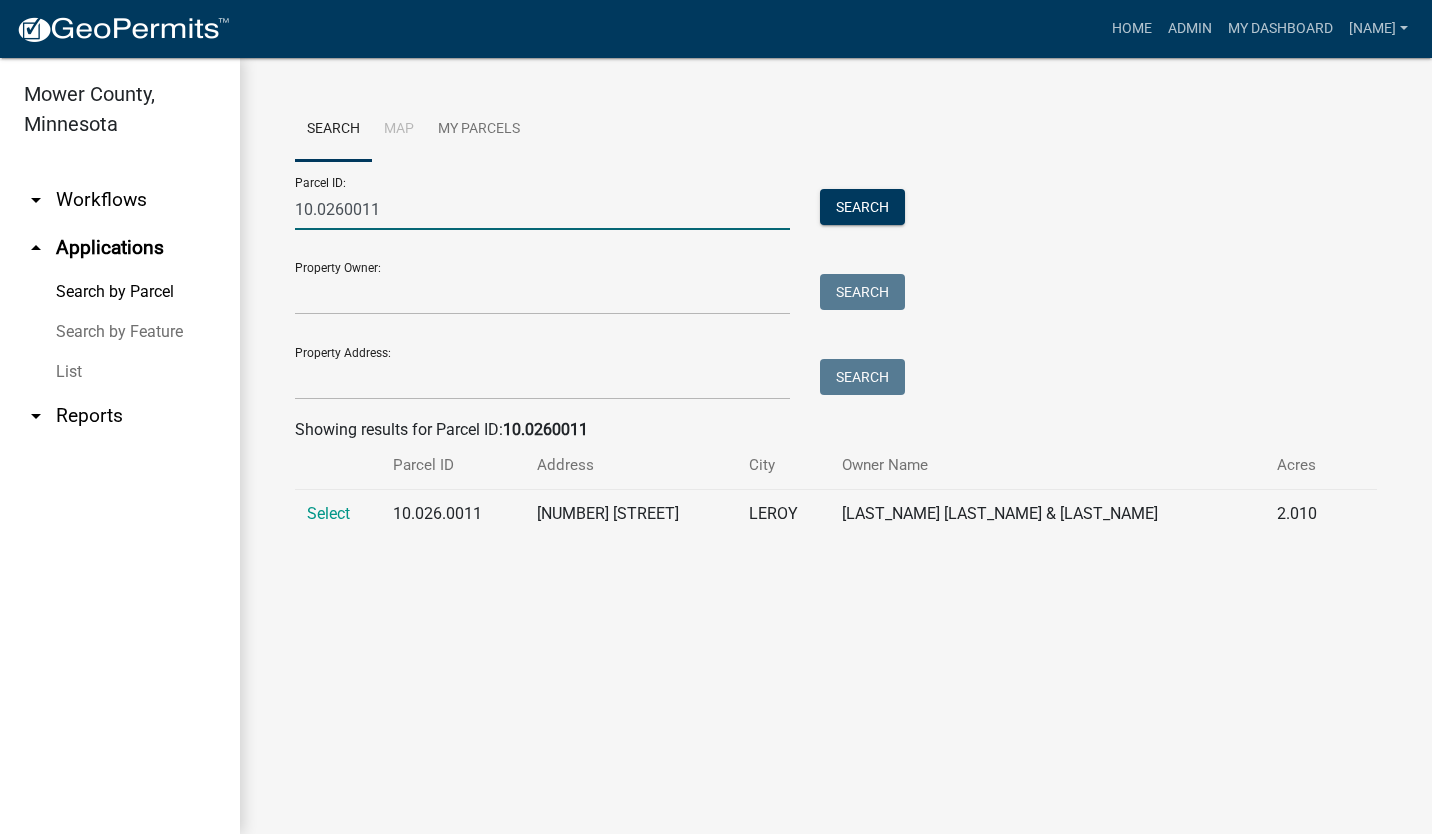click on "10.0260011" at bounding box center [542, 209] 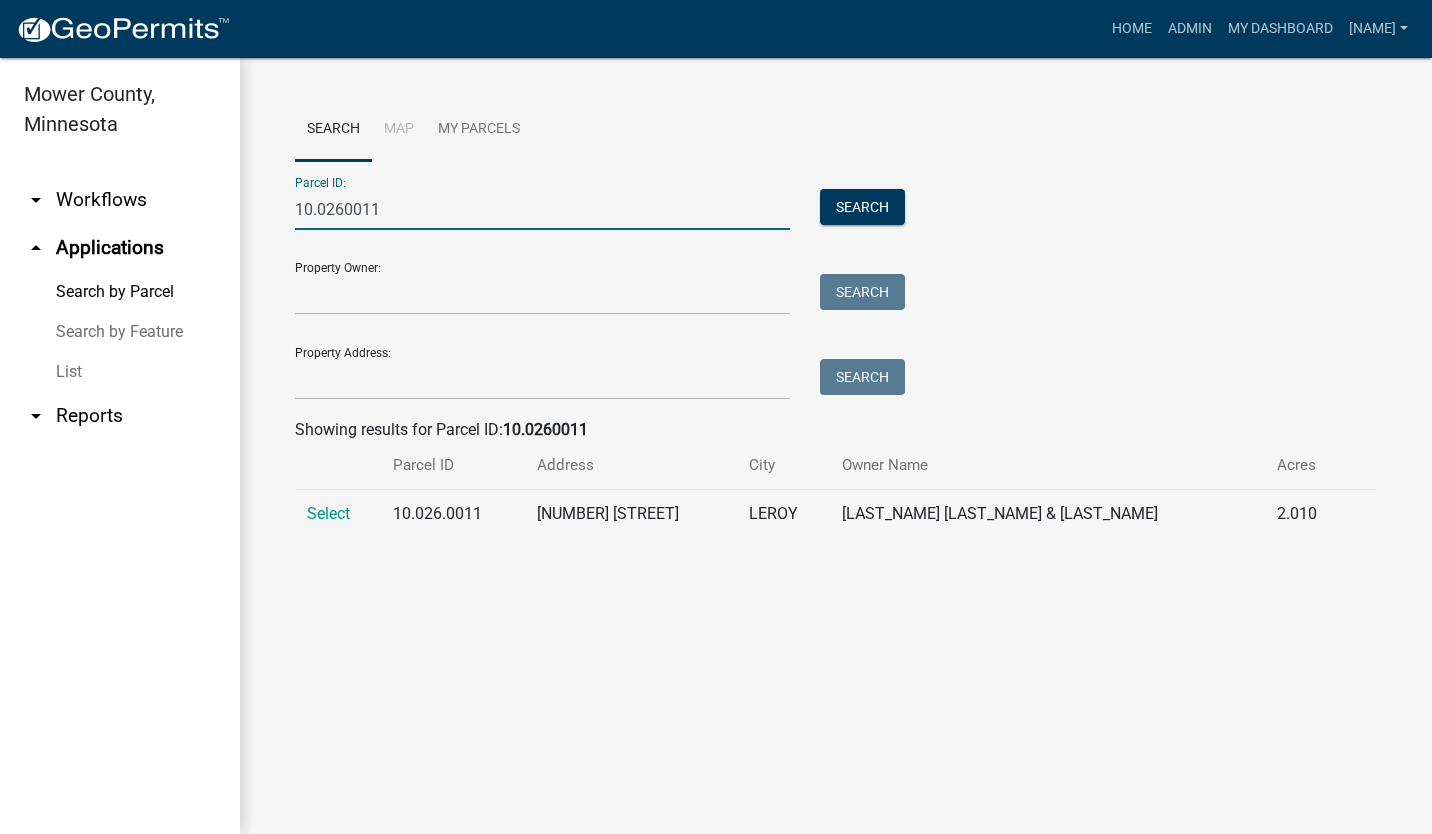 click on "10.0260011" at bounding box center (542, 209) 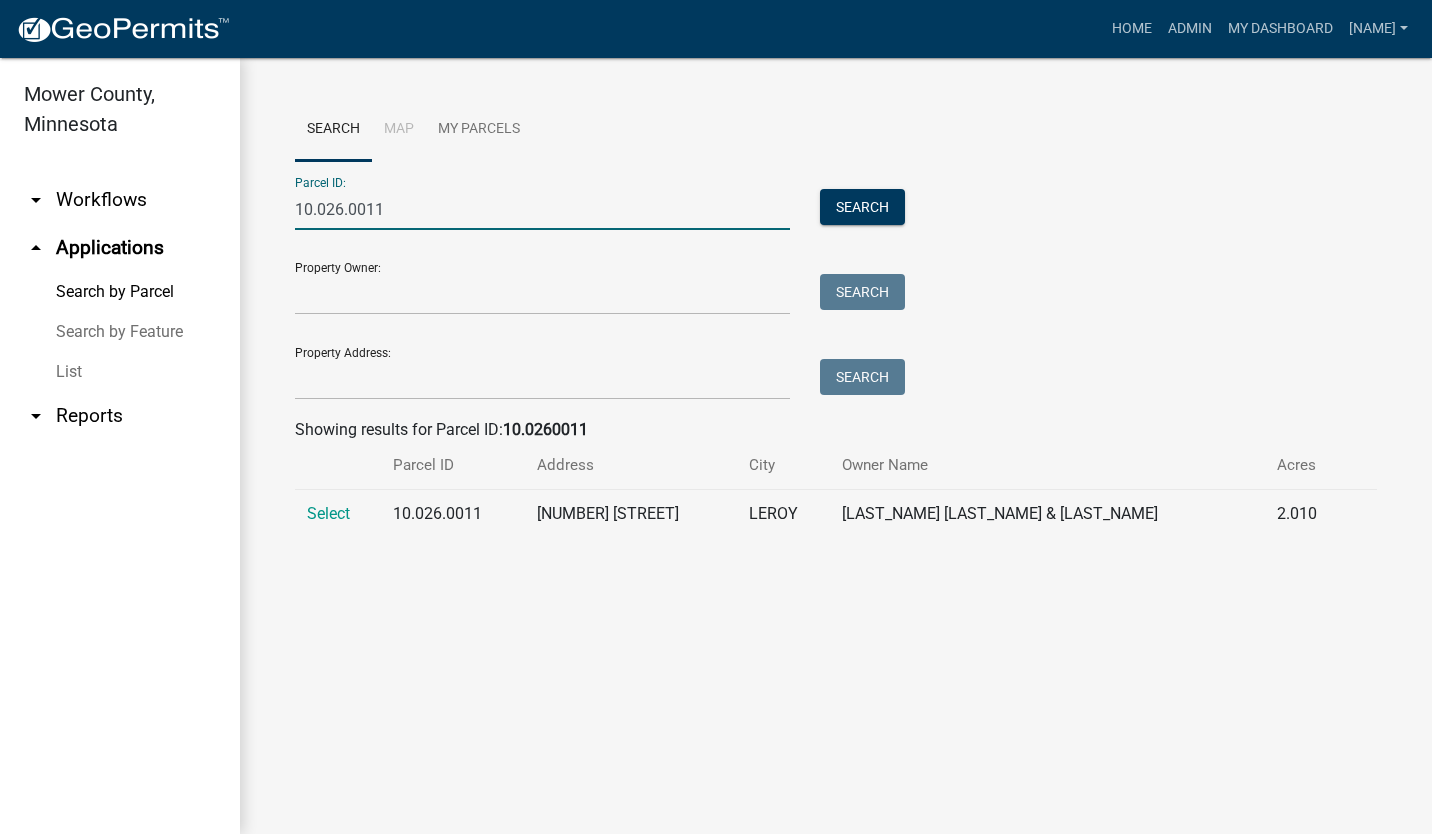 type on "10.026.0011" 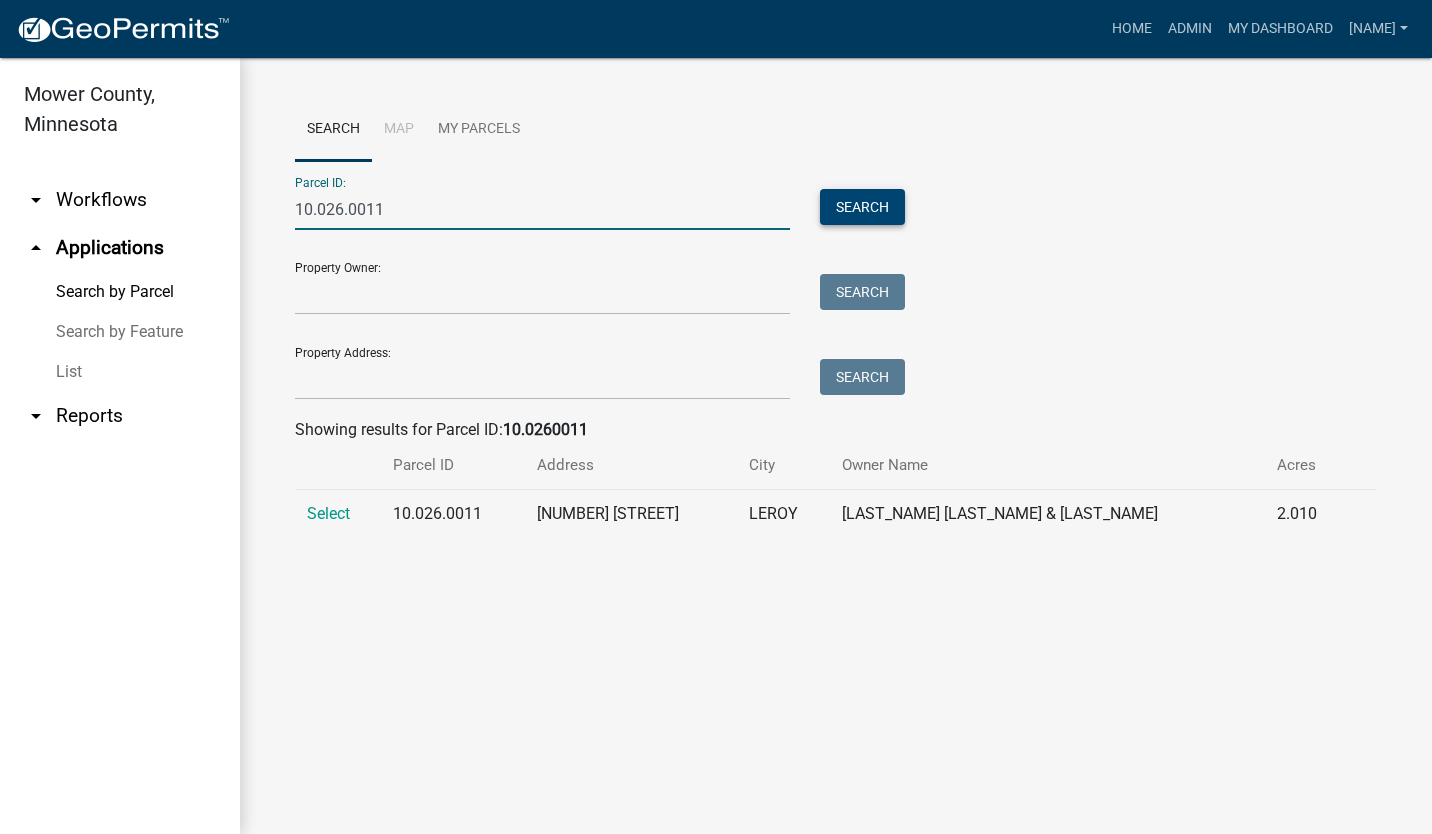 click on "Search" at bounding box center [862, 207] 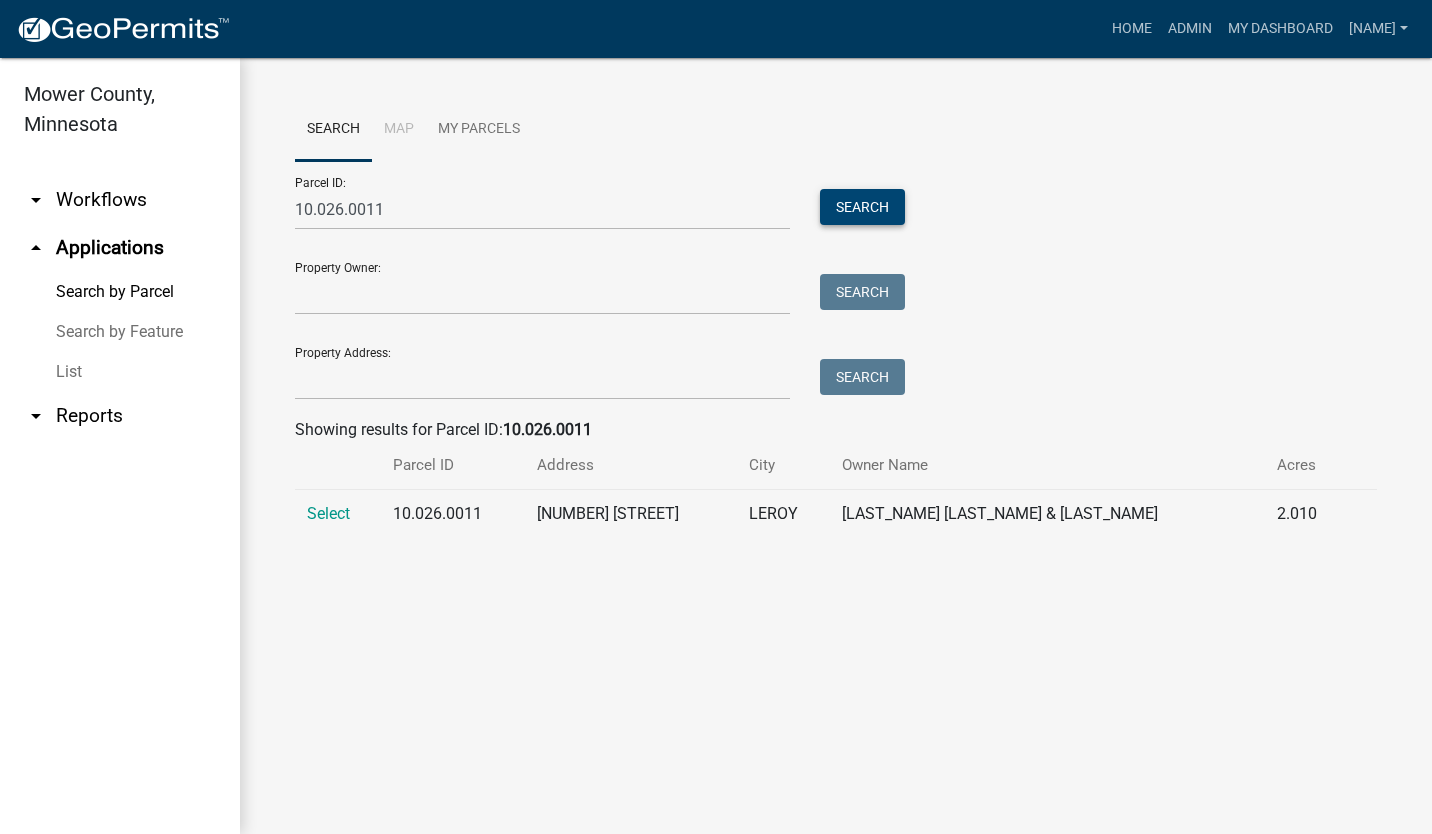 click on "Search" at bounding box center (862, 207) 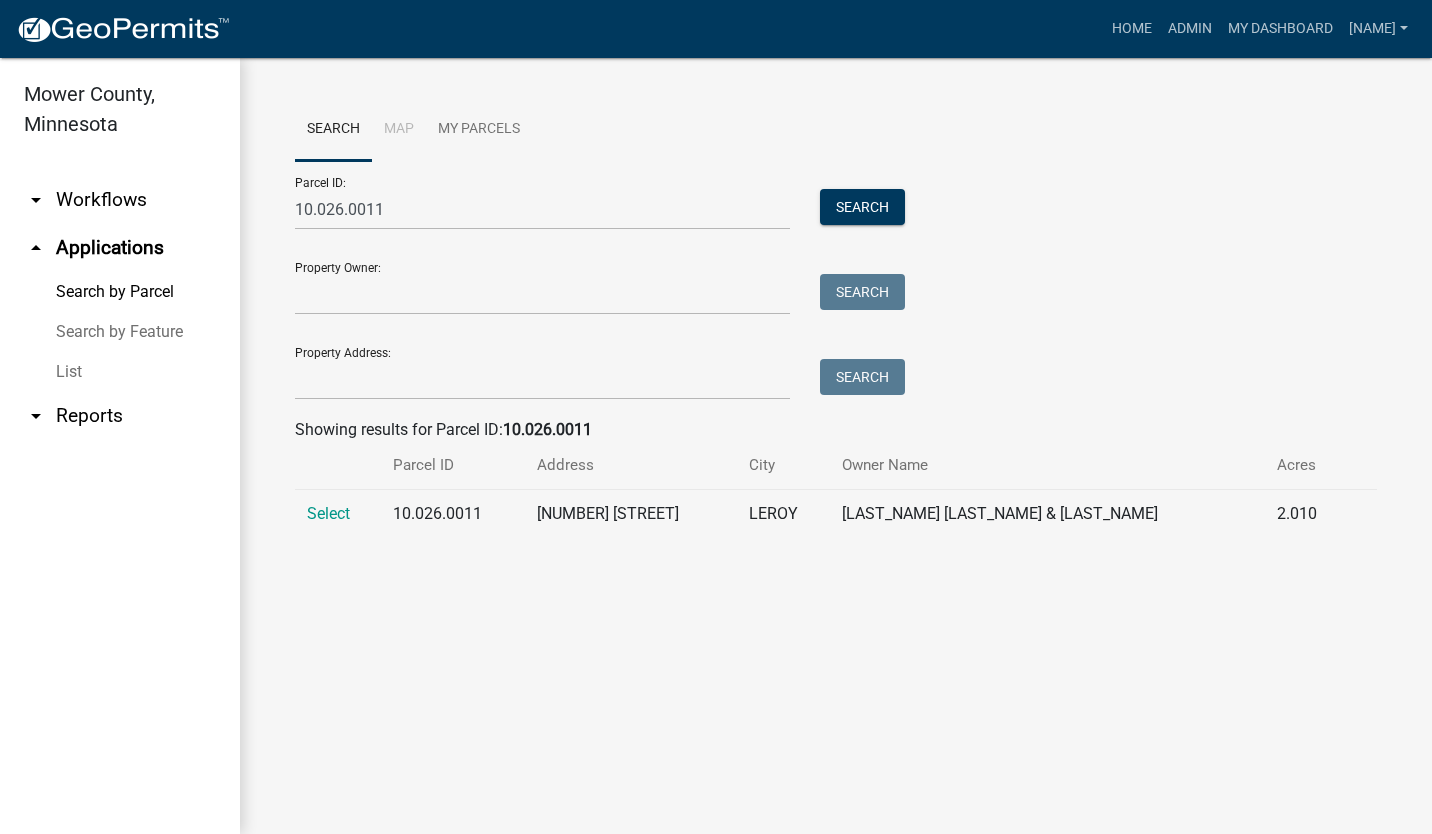 click on "Select" at bounding box center [338, 514] 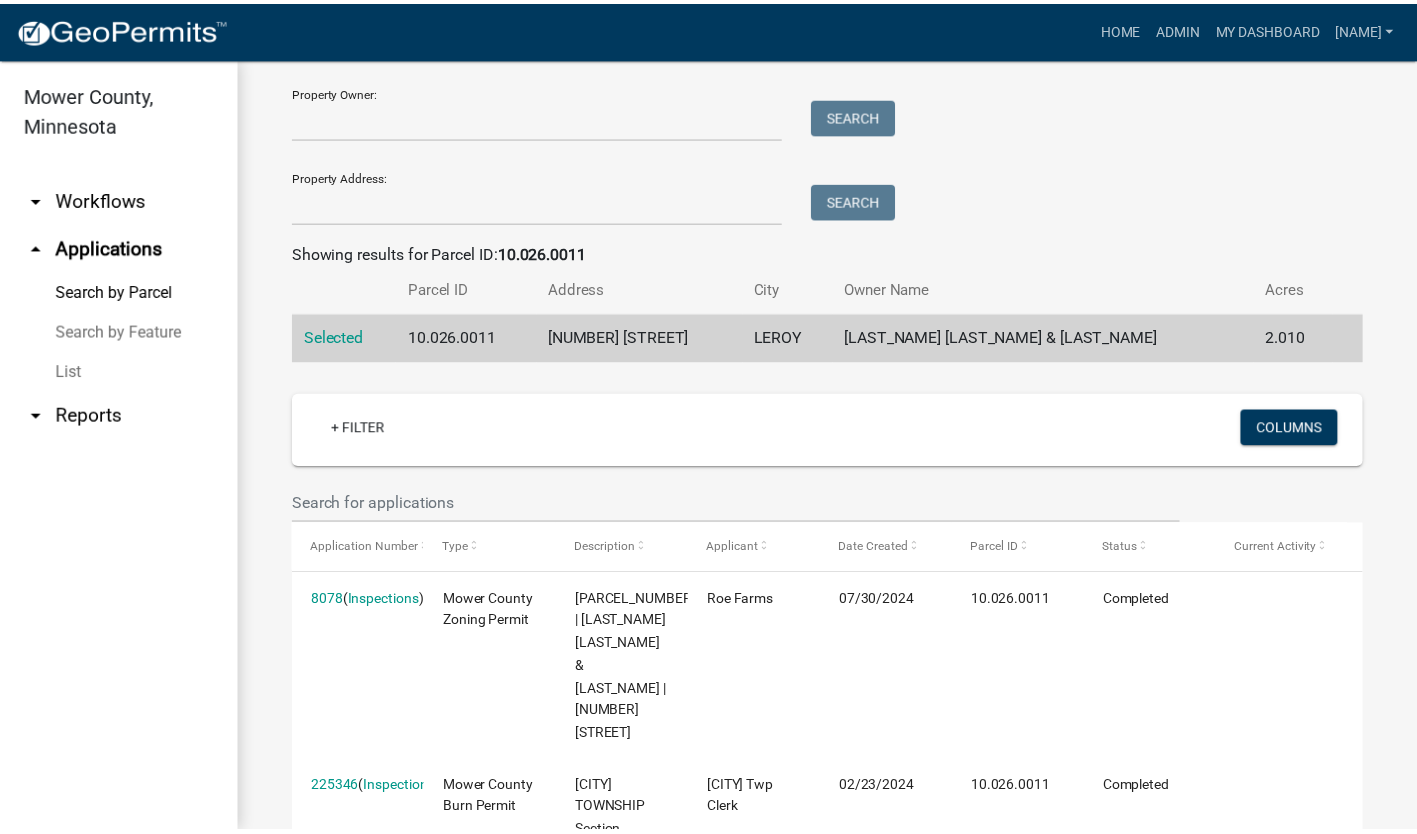 scroll, scrollTop: 248, scrollLeft: 0, axis: vertical 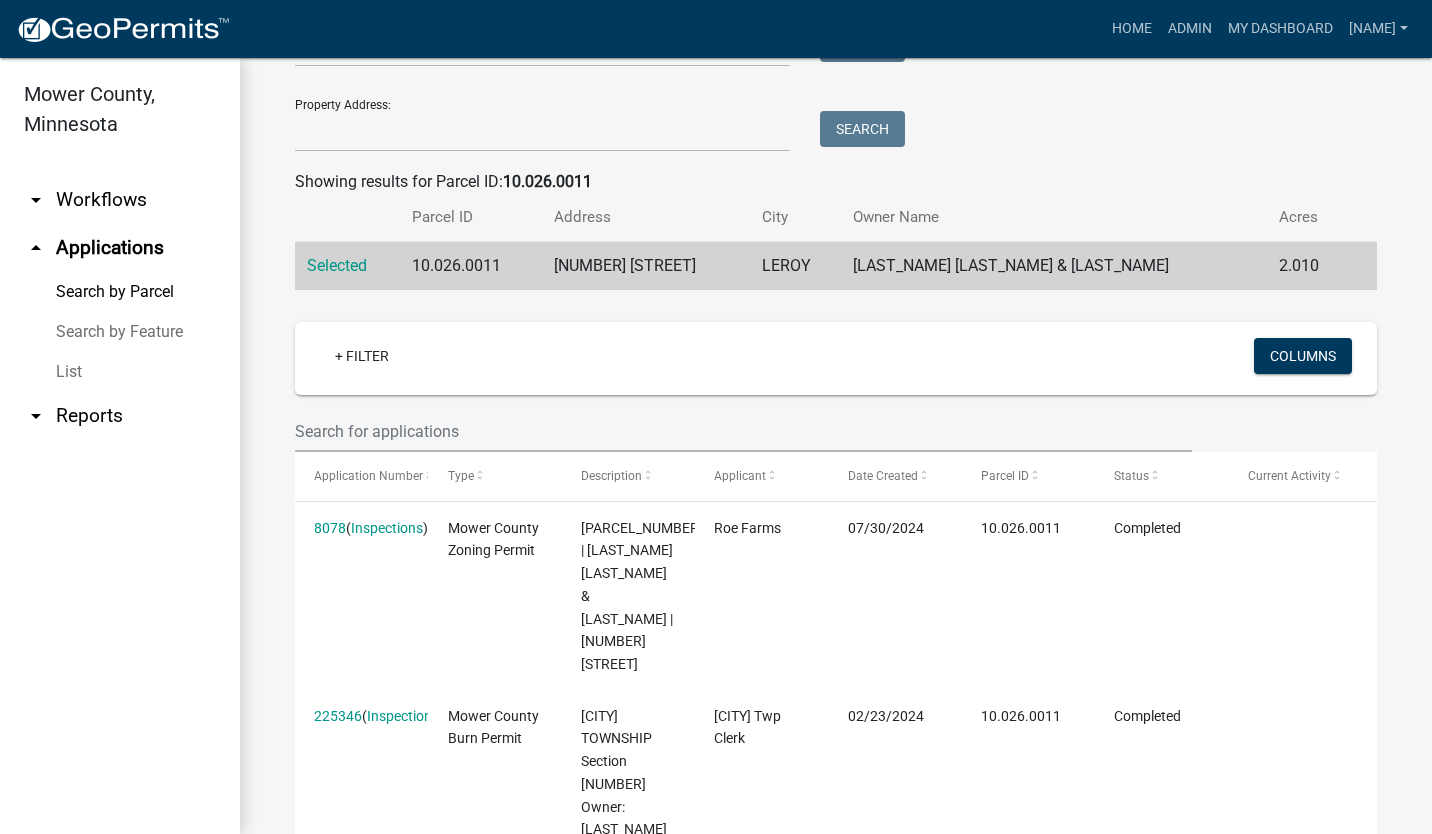 click on "8078" 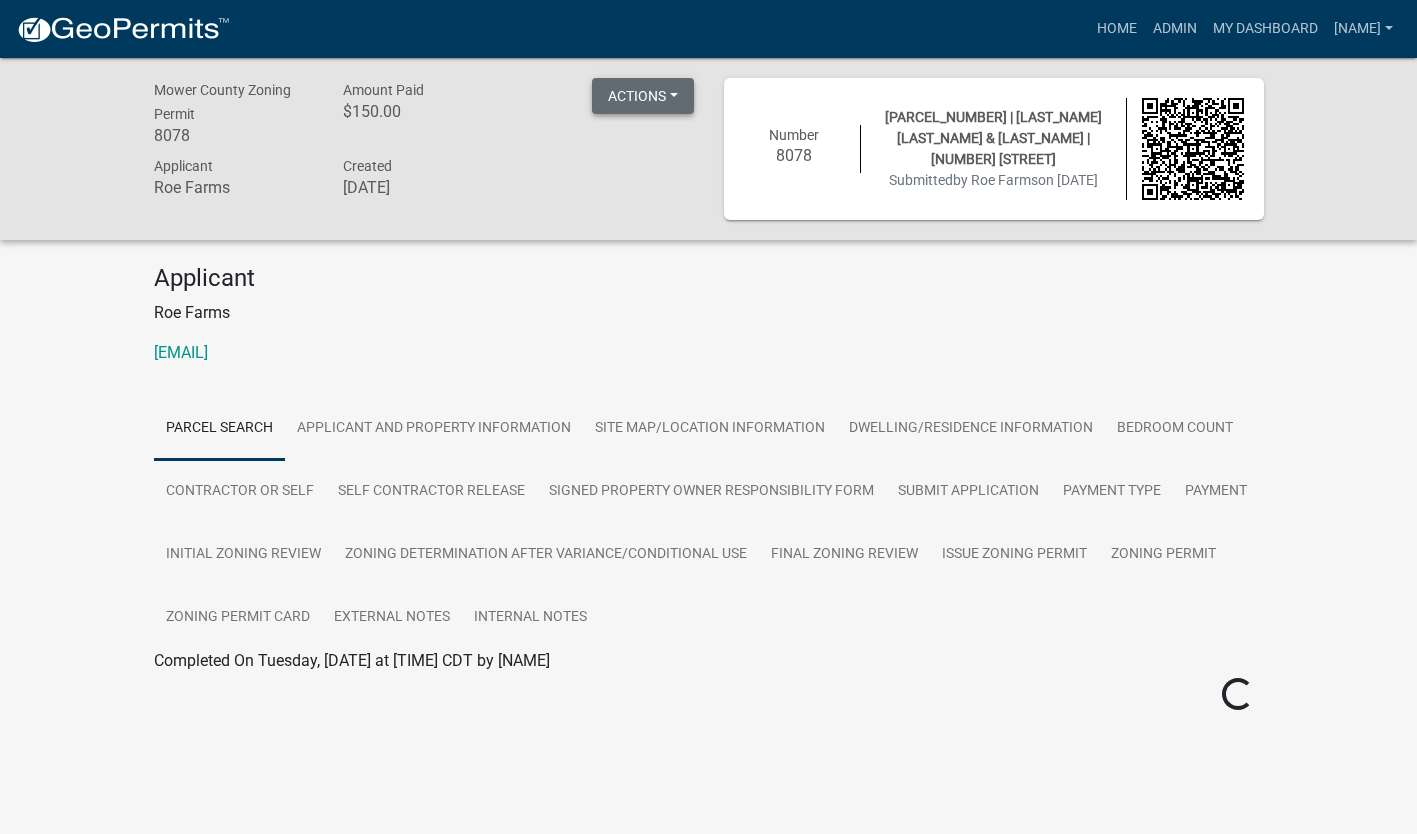 click on "Actions" at bounding box center [643, 96] 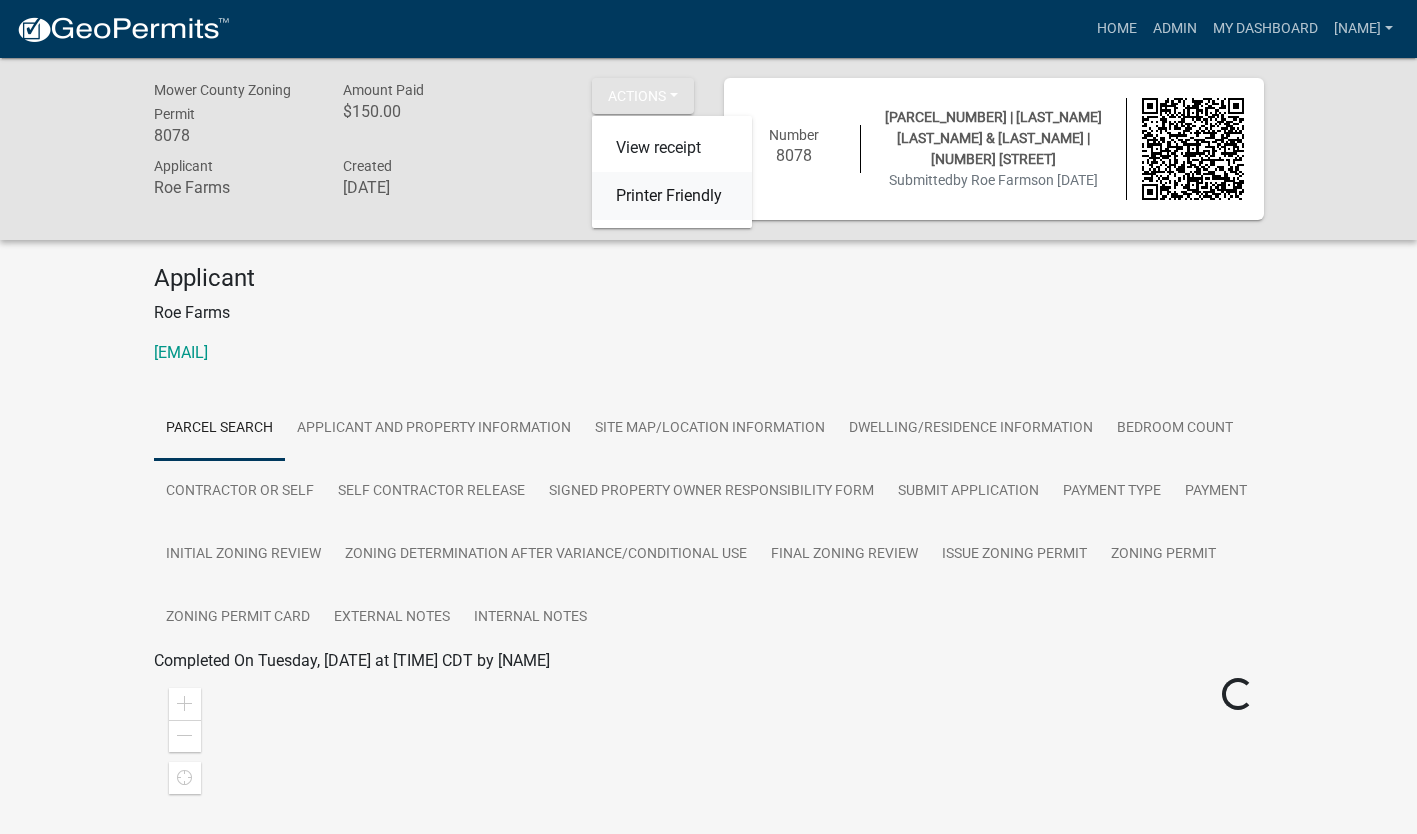 click on "Printer Friendly" 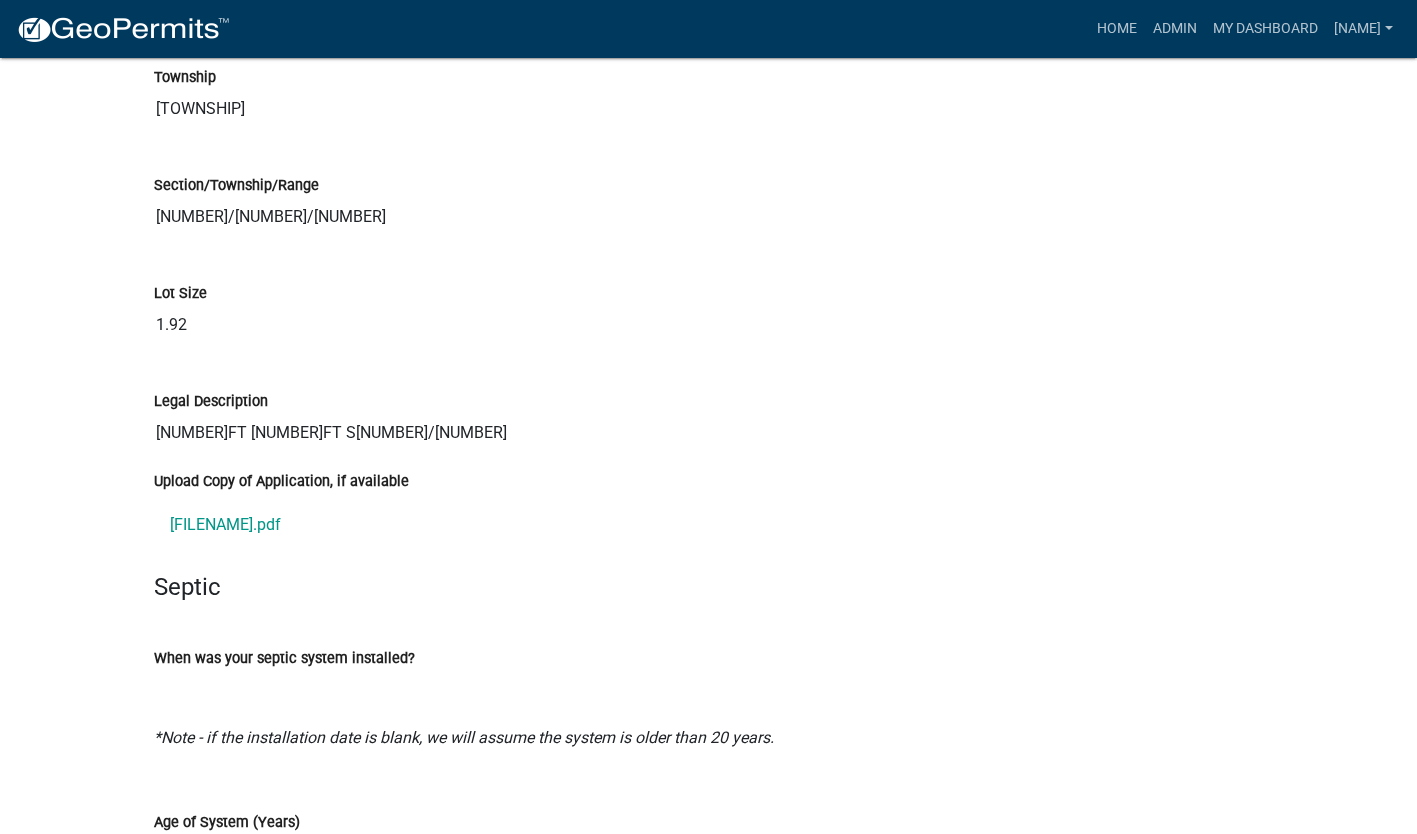 scroll, scrollTop: 2890, scrollLeft: 0, axis: vertical 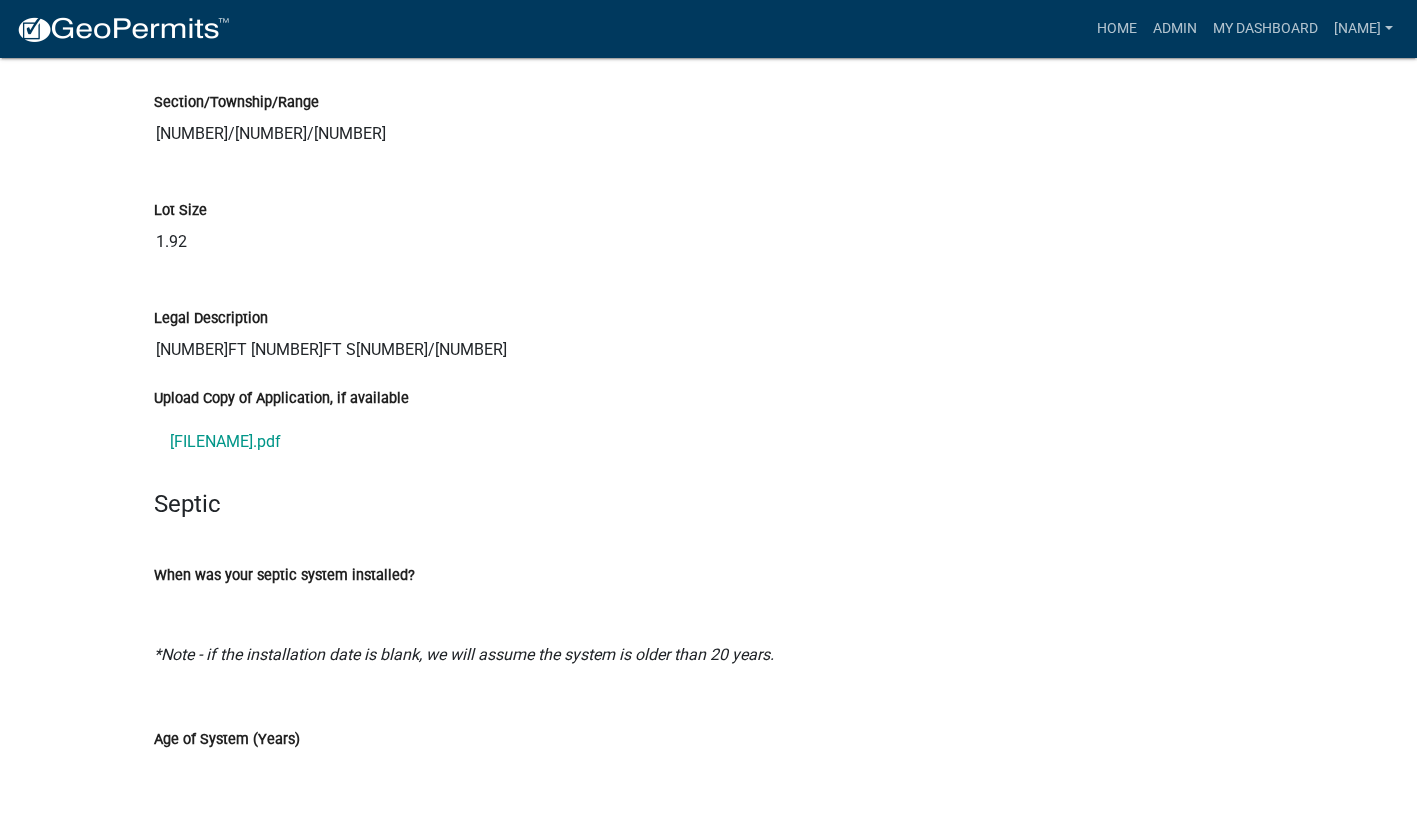 click on "Roe ZP.pdf" 